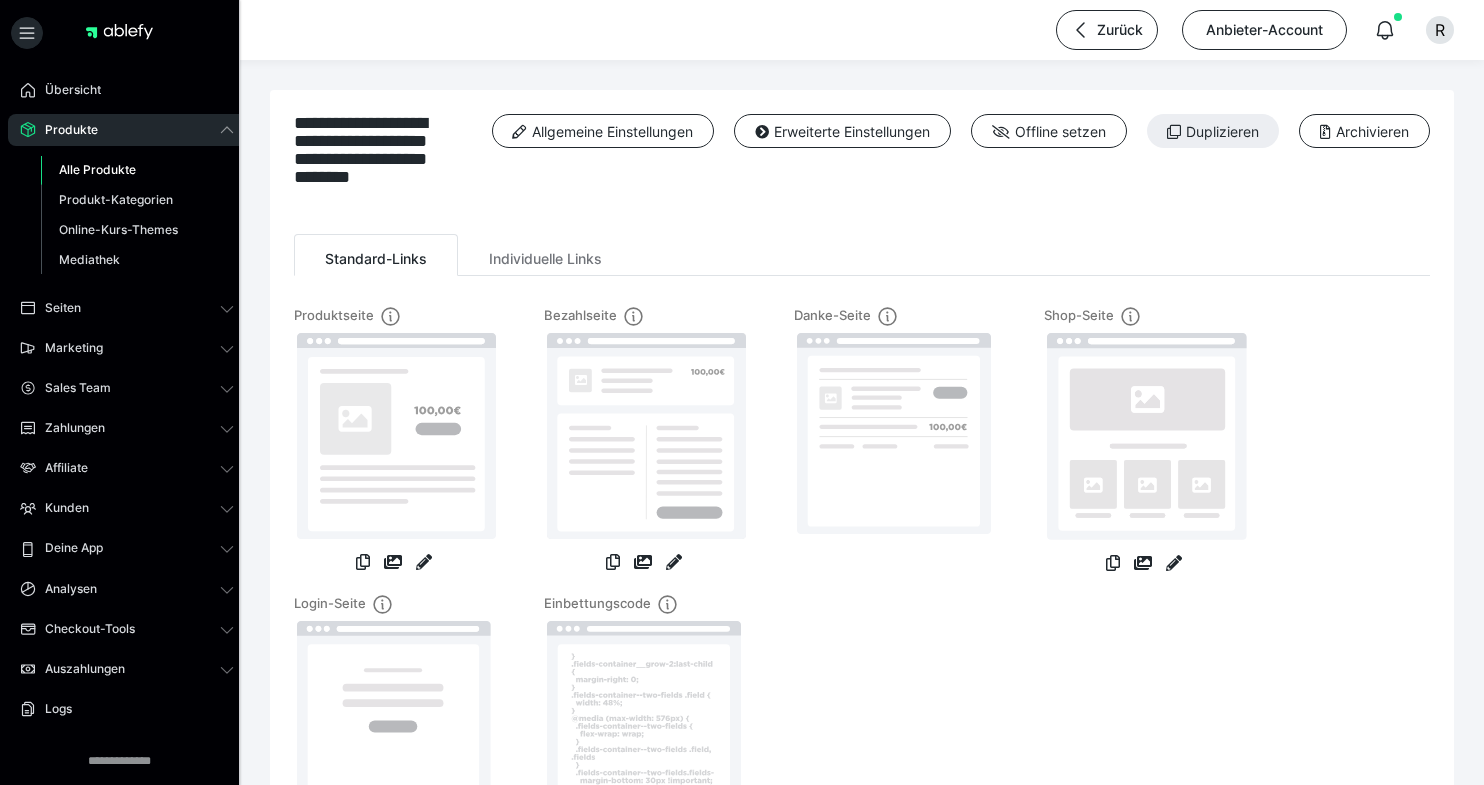 scroll, scrollTop: 0, scrollLeft: 0, axis: both 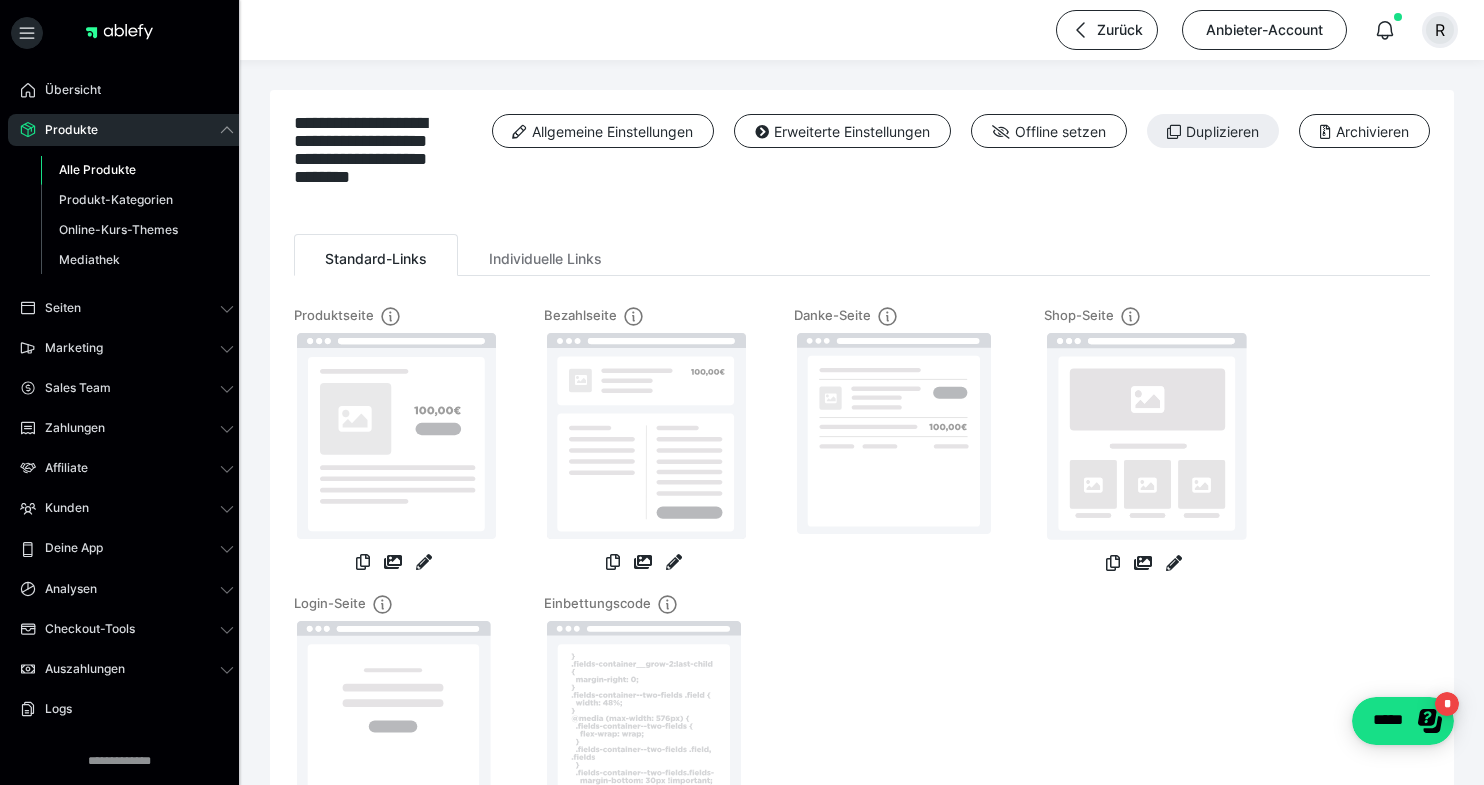 click on "R" at bounding box center [1440, 30] 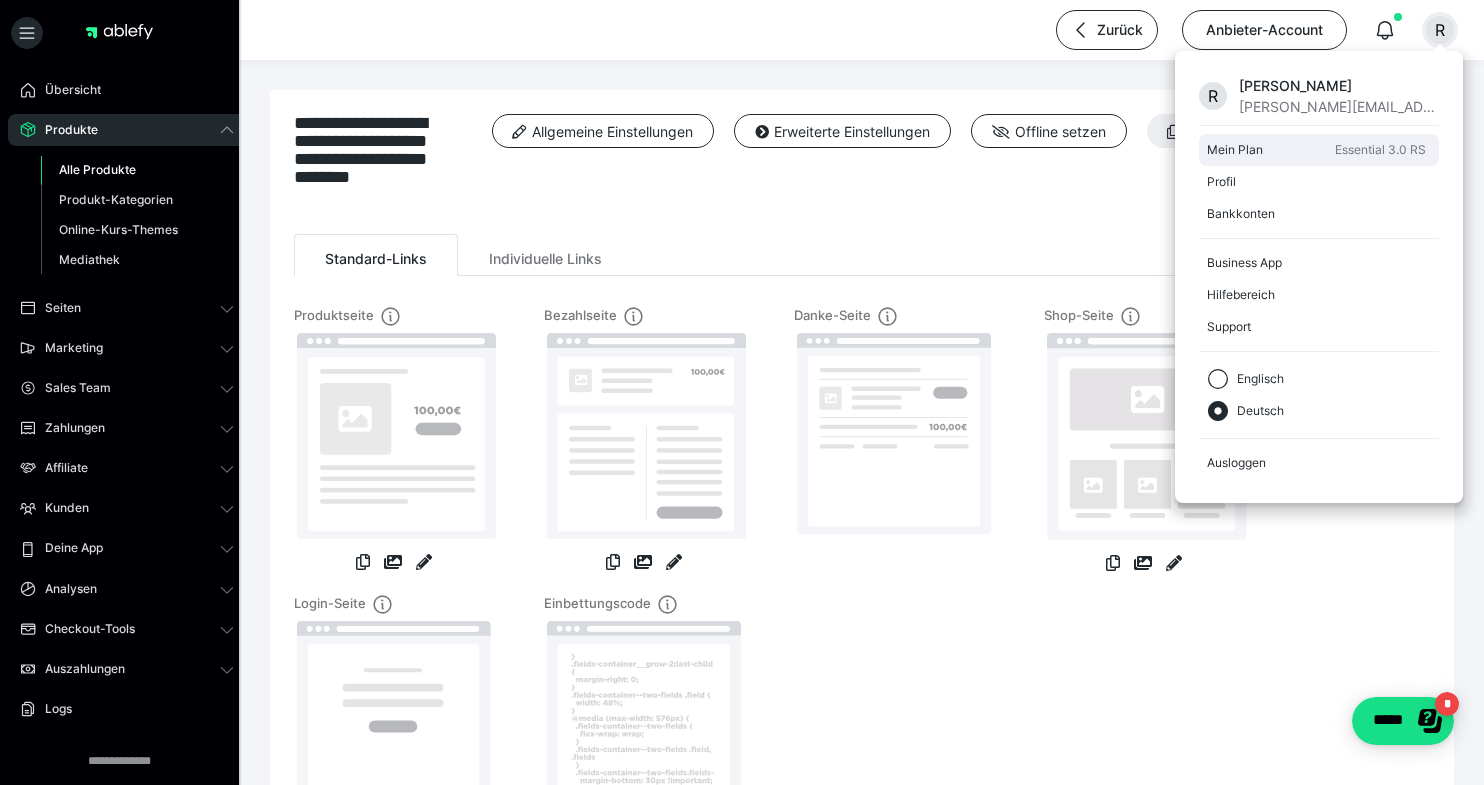 click on "Mein Plan" at bounding box center (1267, 150) 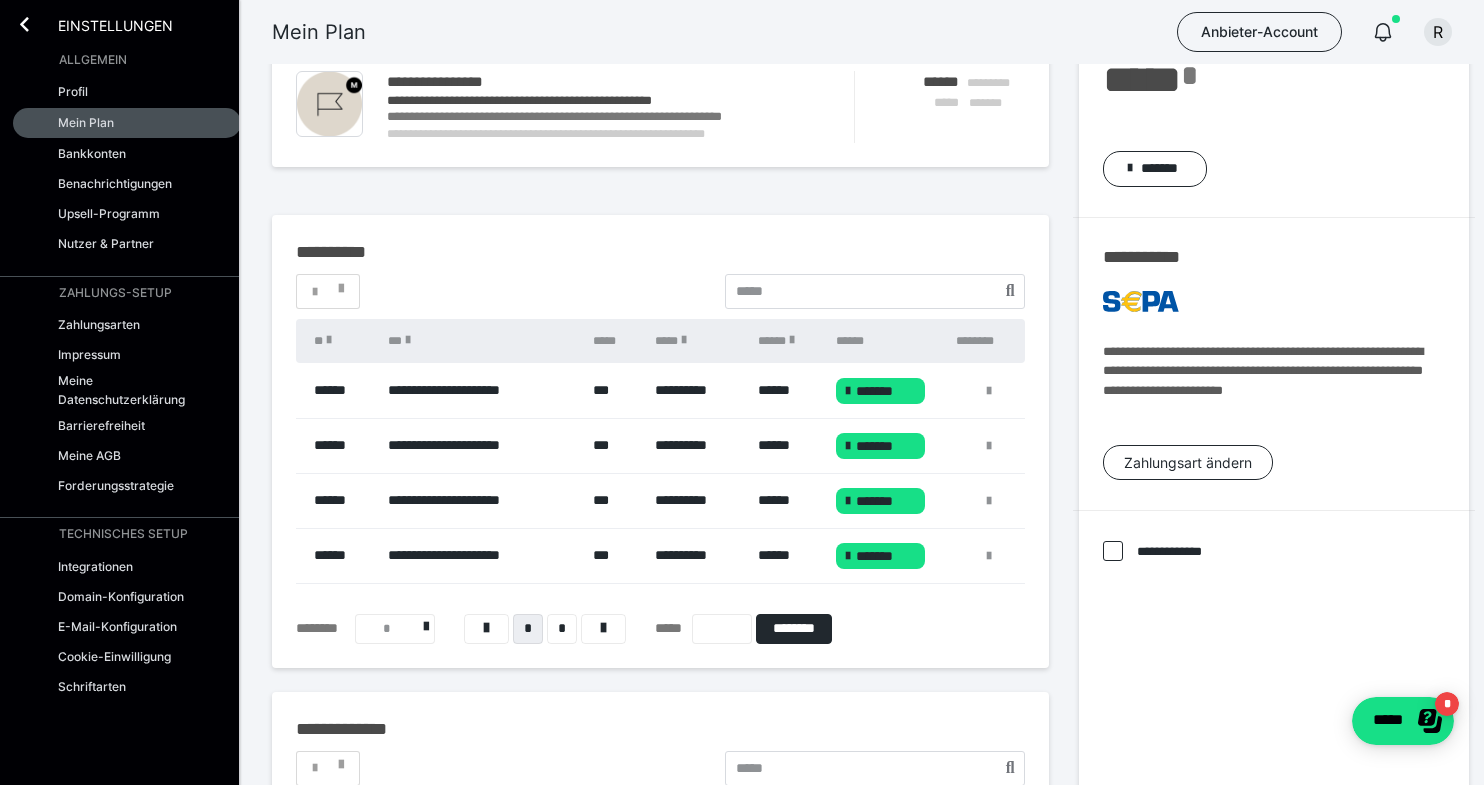 scroll, scrollTop: 120, scrollLeft: 0, axis: vertical 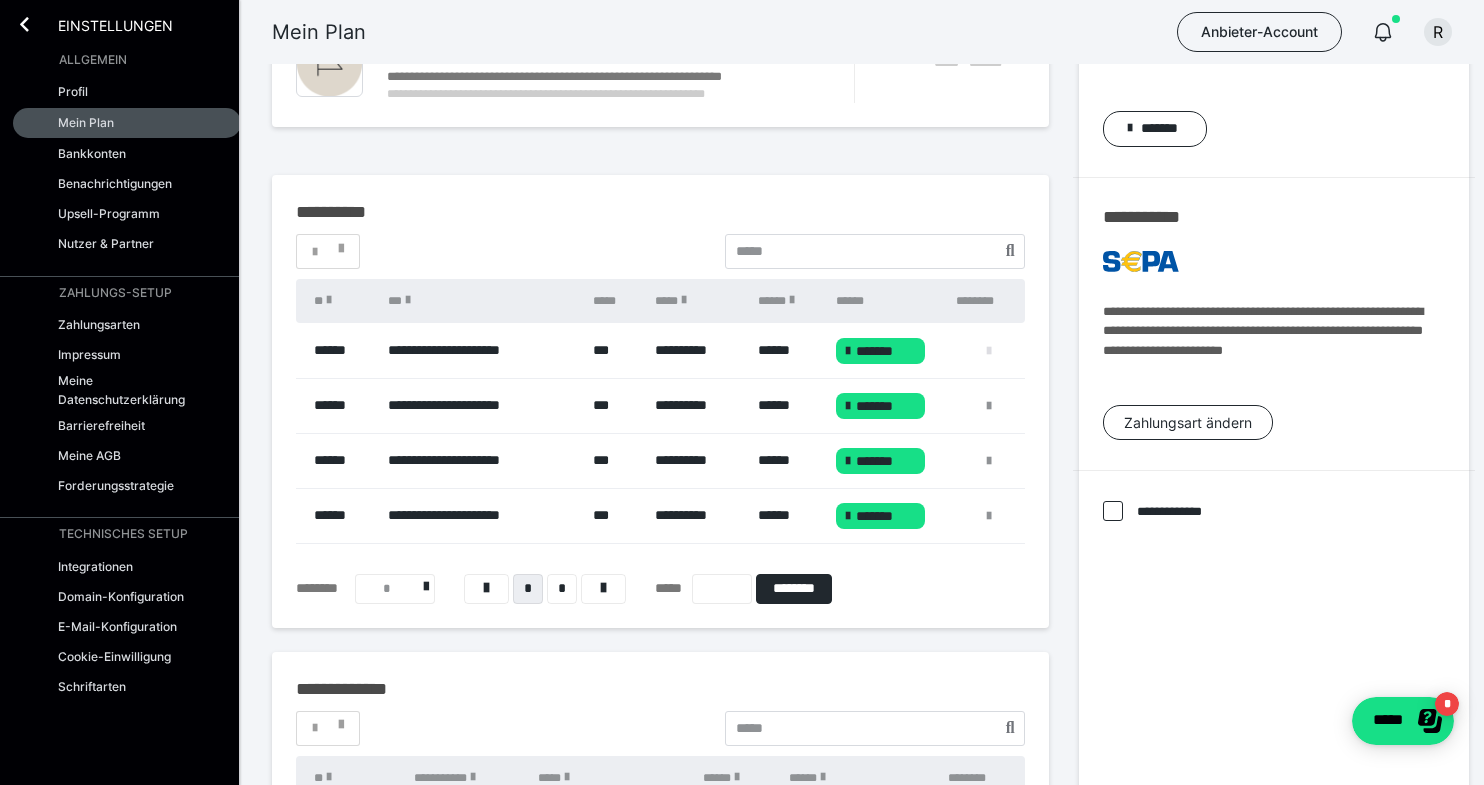 click at bounding box center [989, 351] 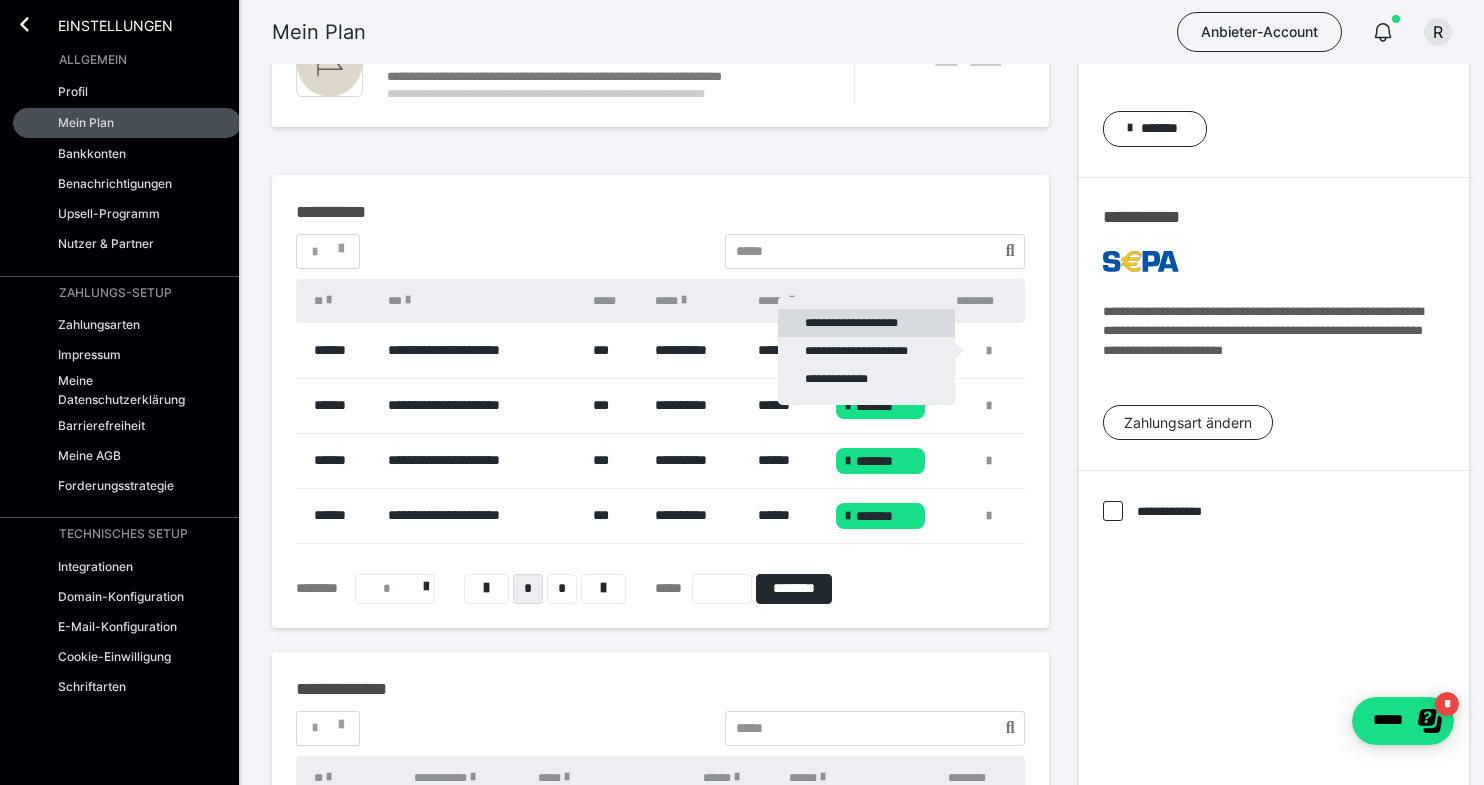 click on "**********" at bounding box center [866, 323] 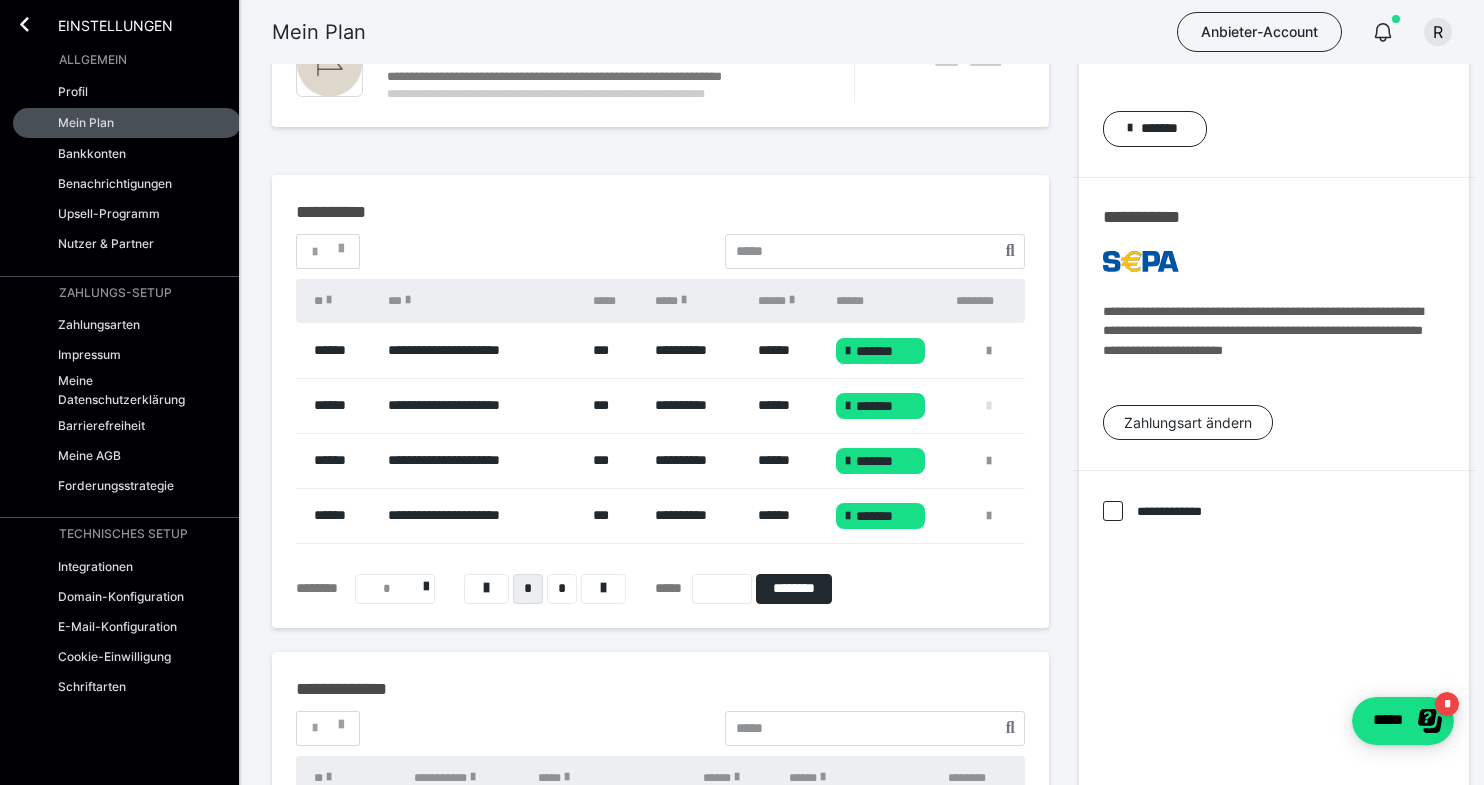 click at bounding box center [989, 406] 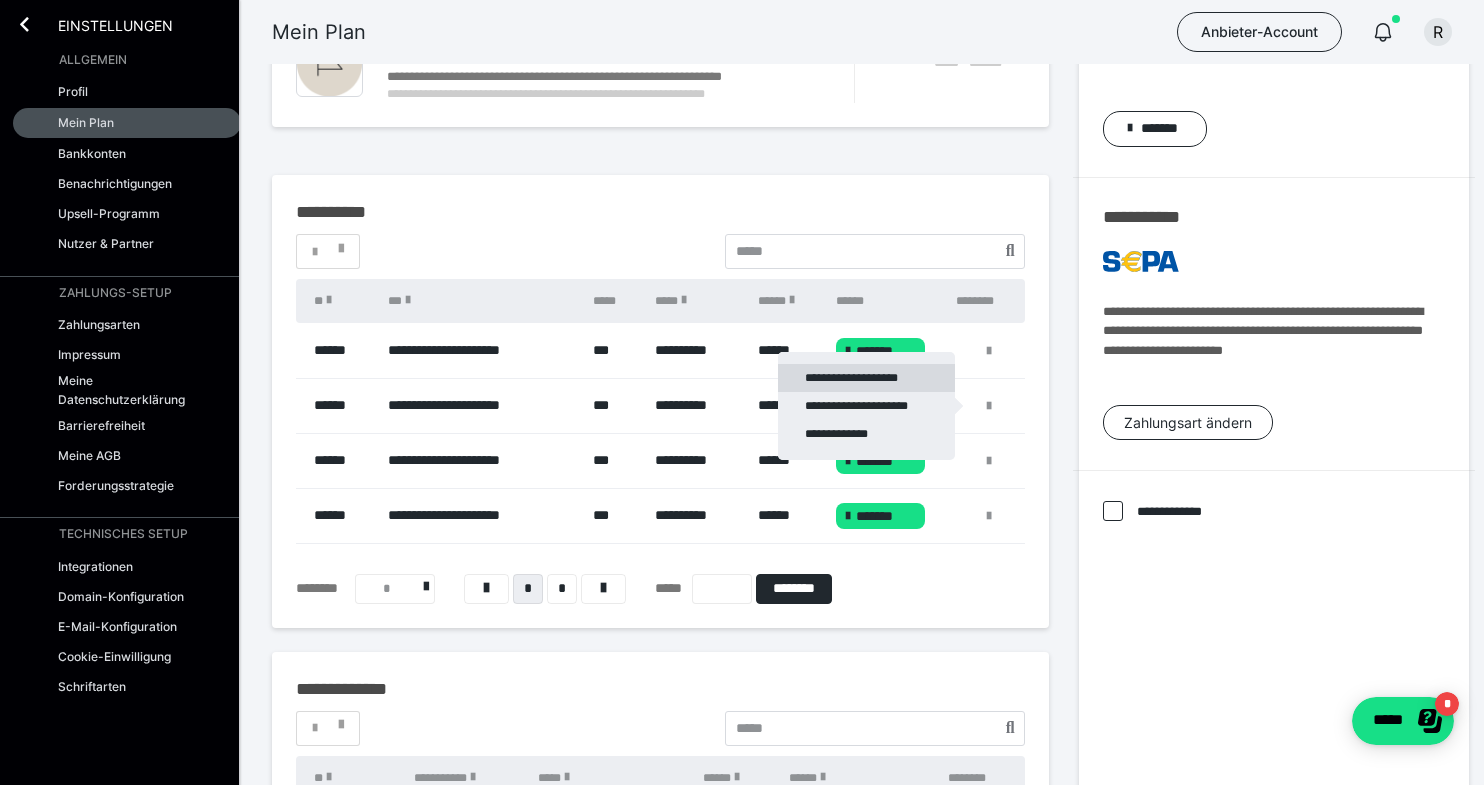click on "**********" at bounding box center [866, 378] 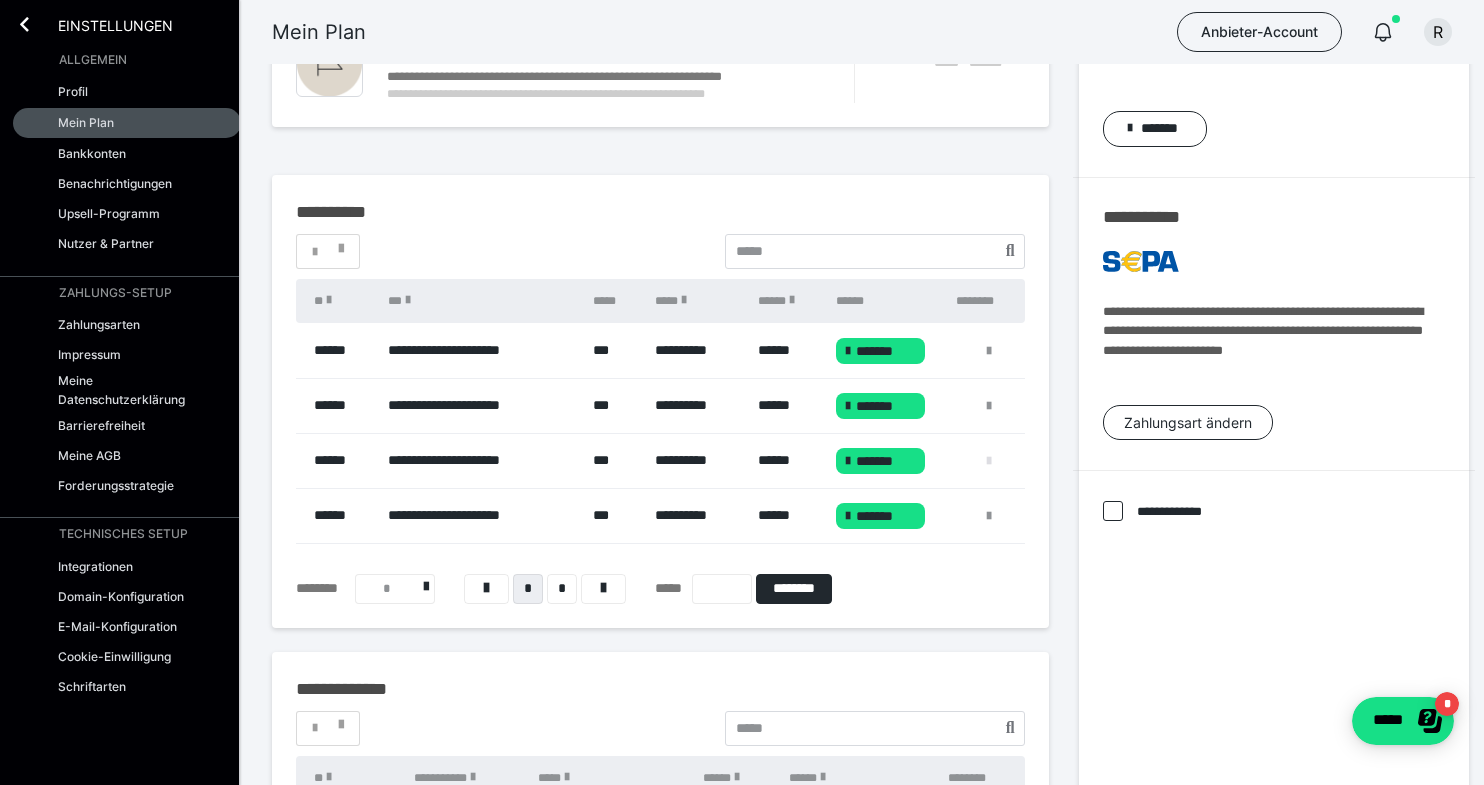 click at bounding box center [989, 461] 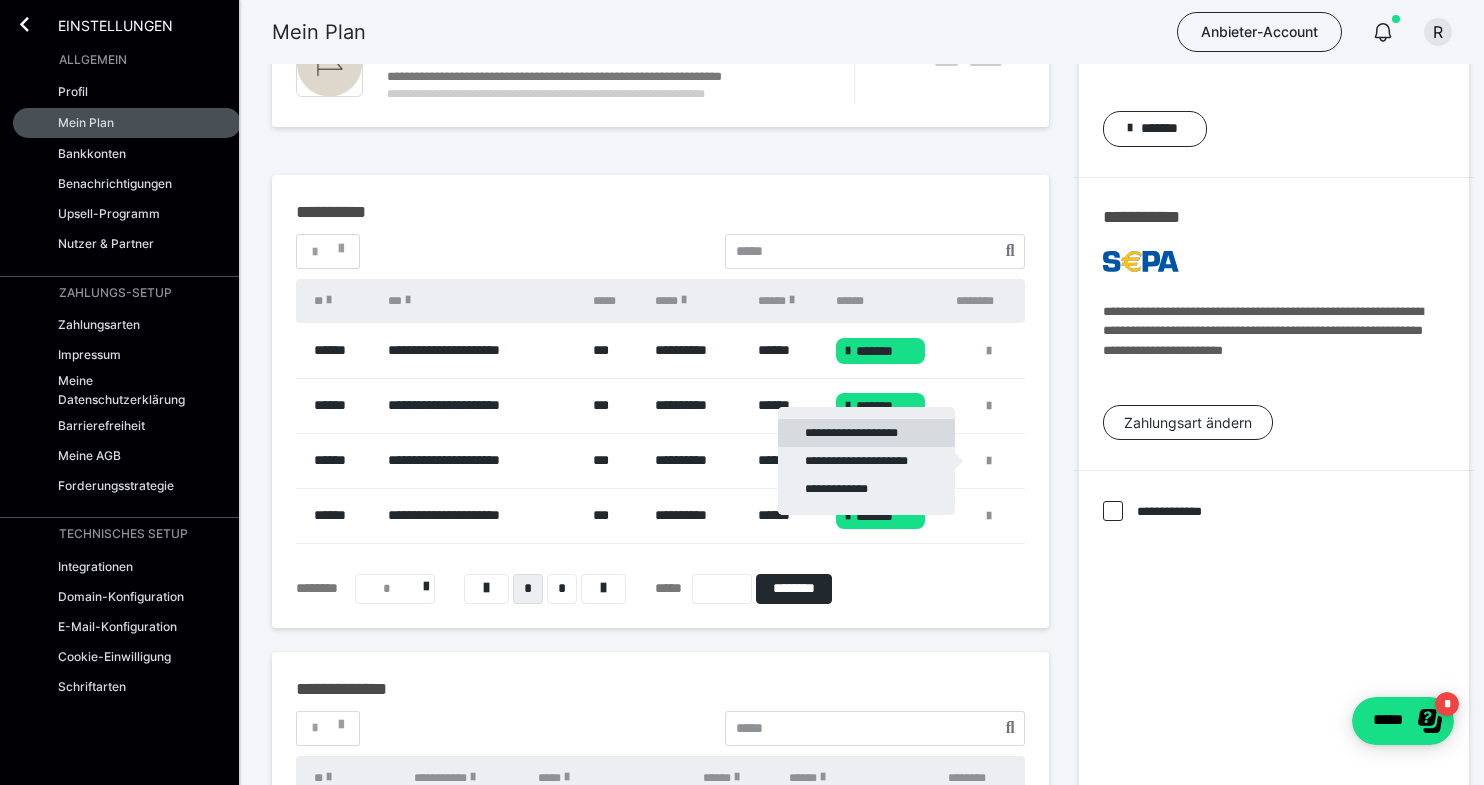 click on "**********" at bounding box center [866, 433] 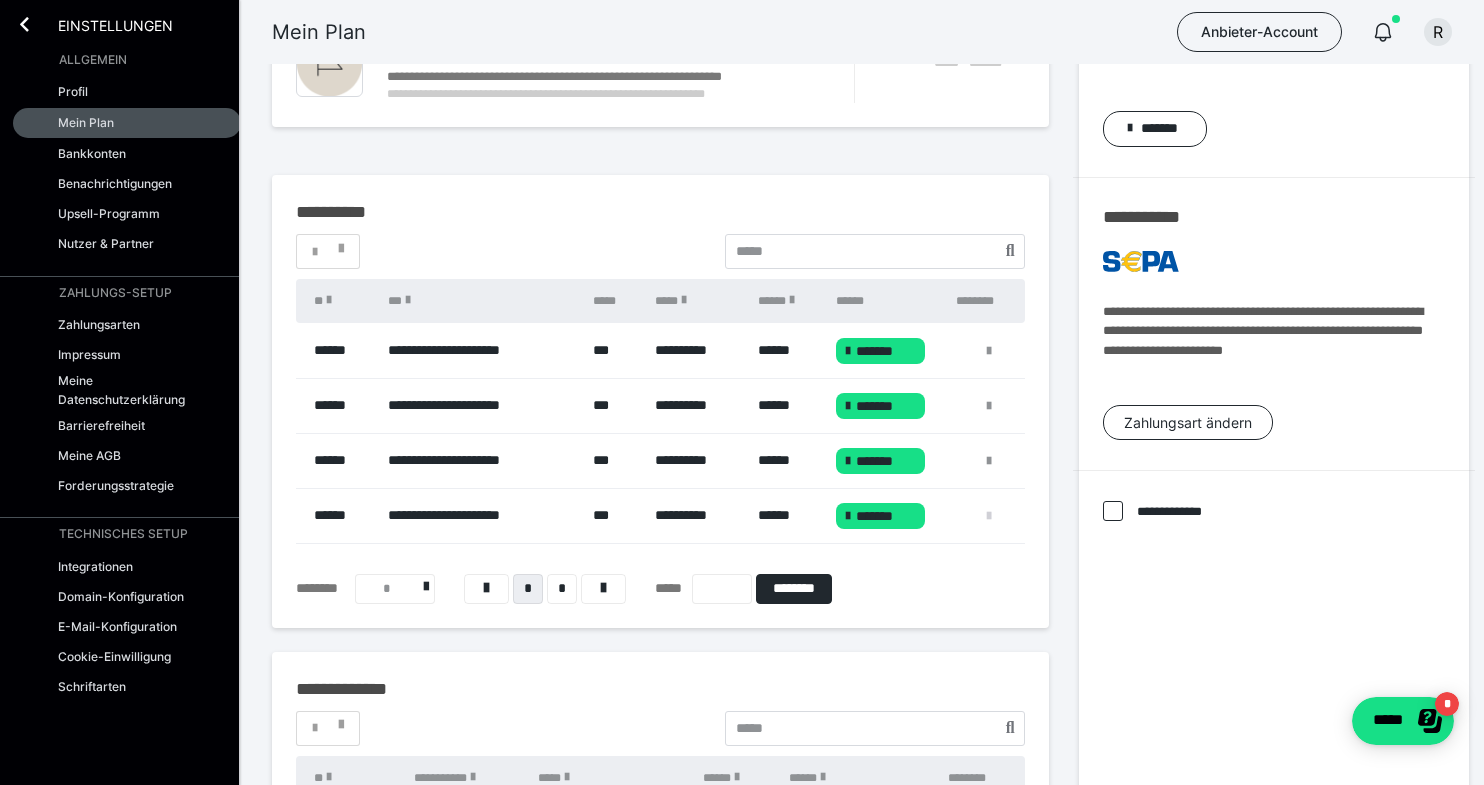click at bounding box center [989, 516] 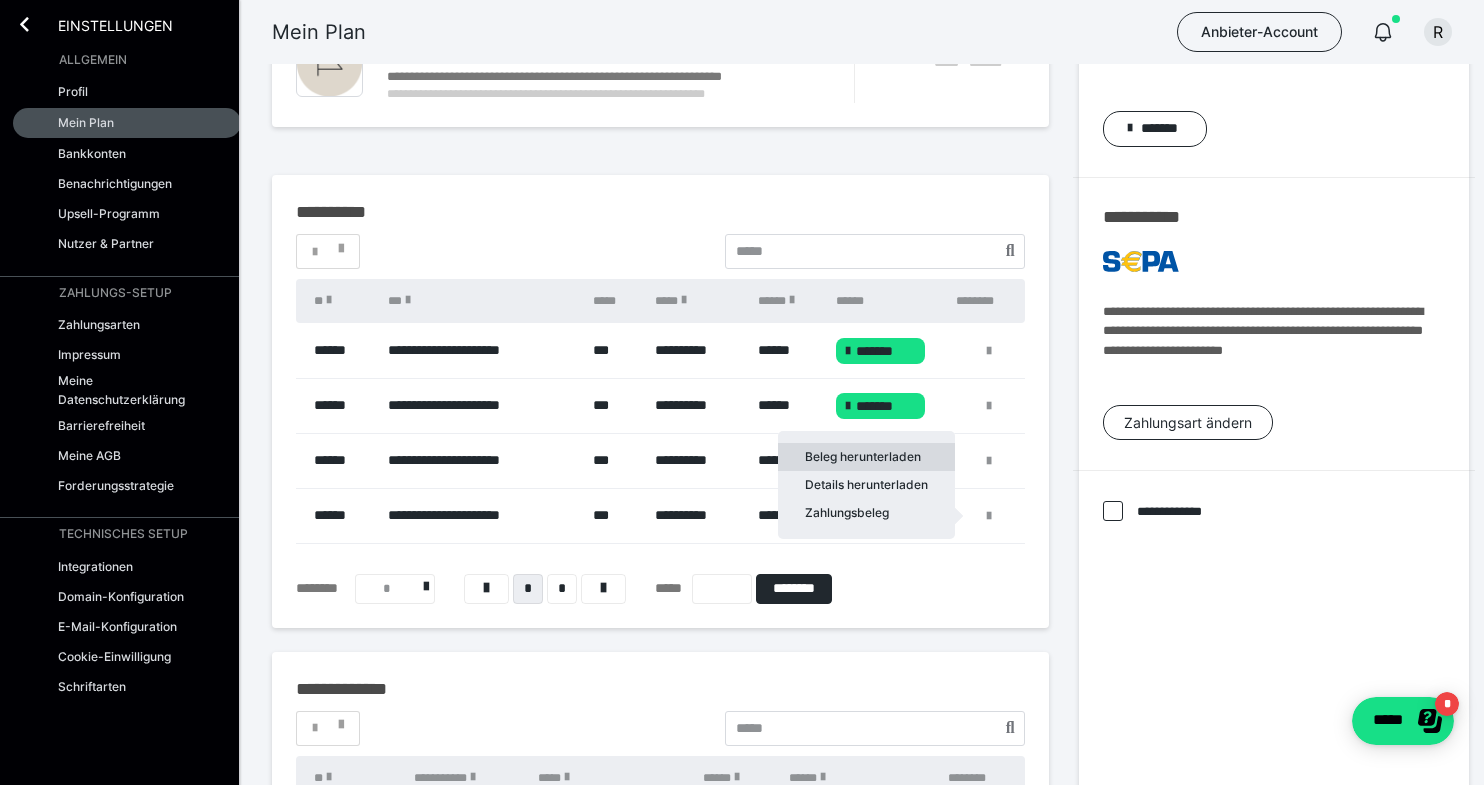 click on "Beleg herunterladen" at bounding box center [866, 457] 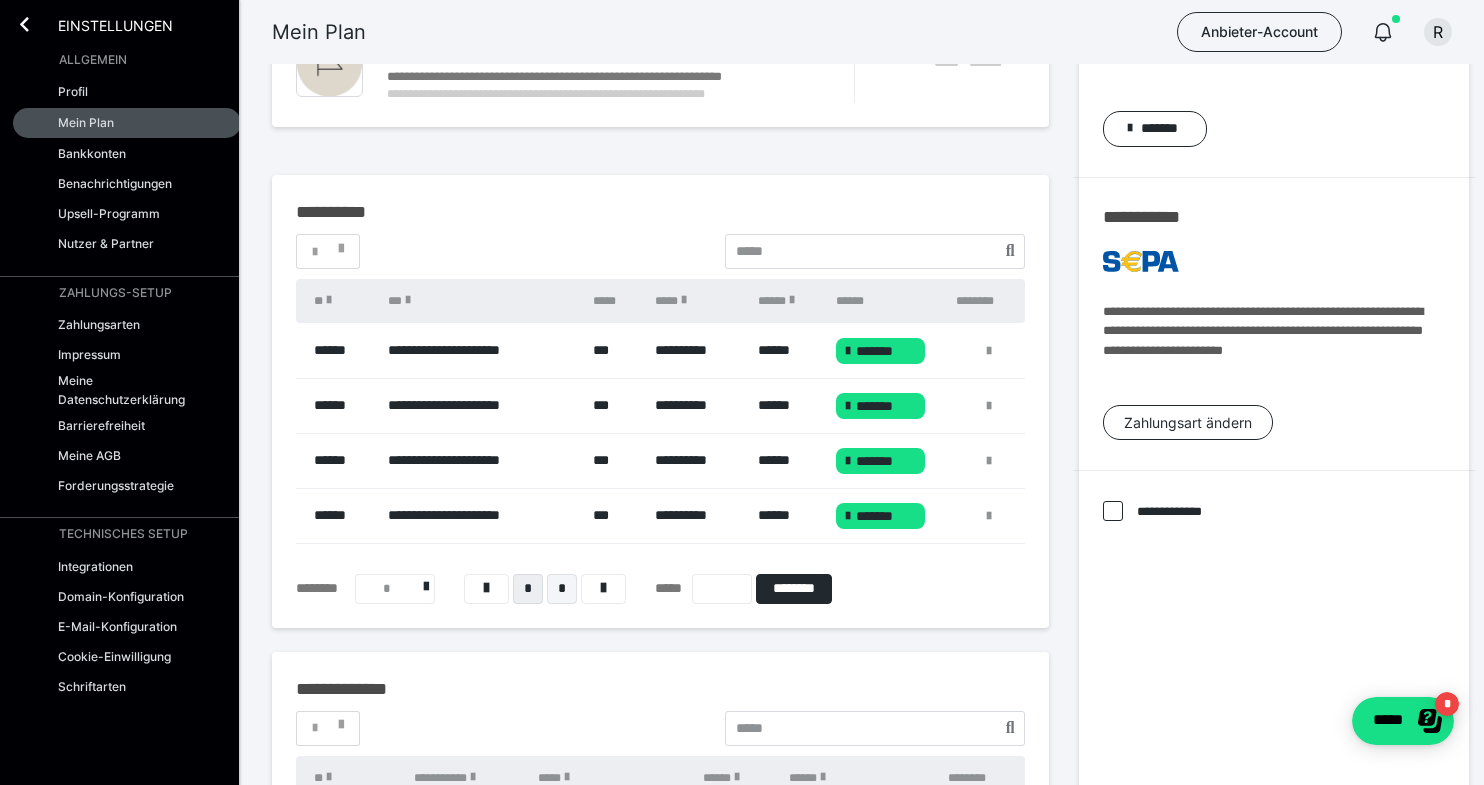 click on "*" at bounding box center (562, 589) 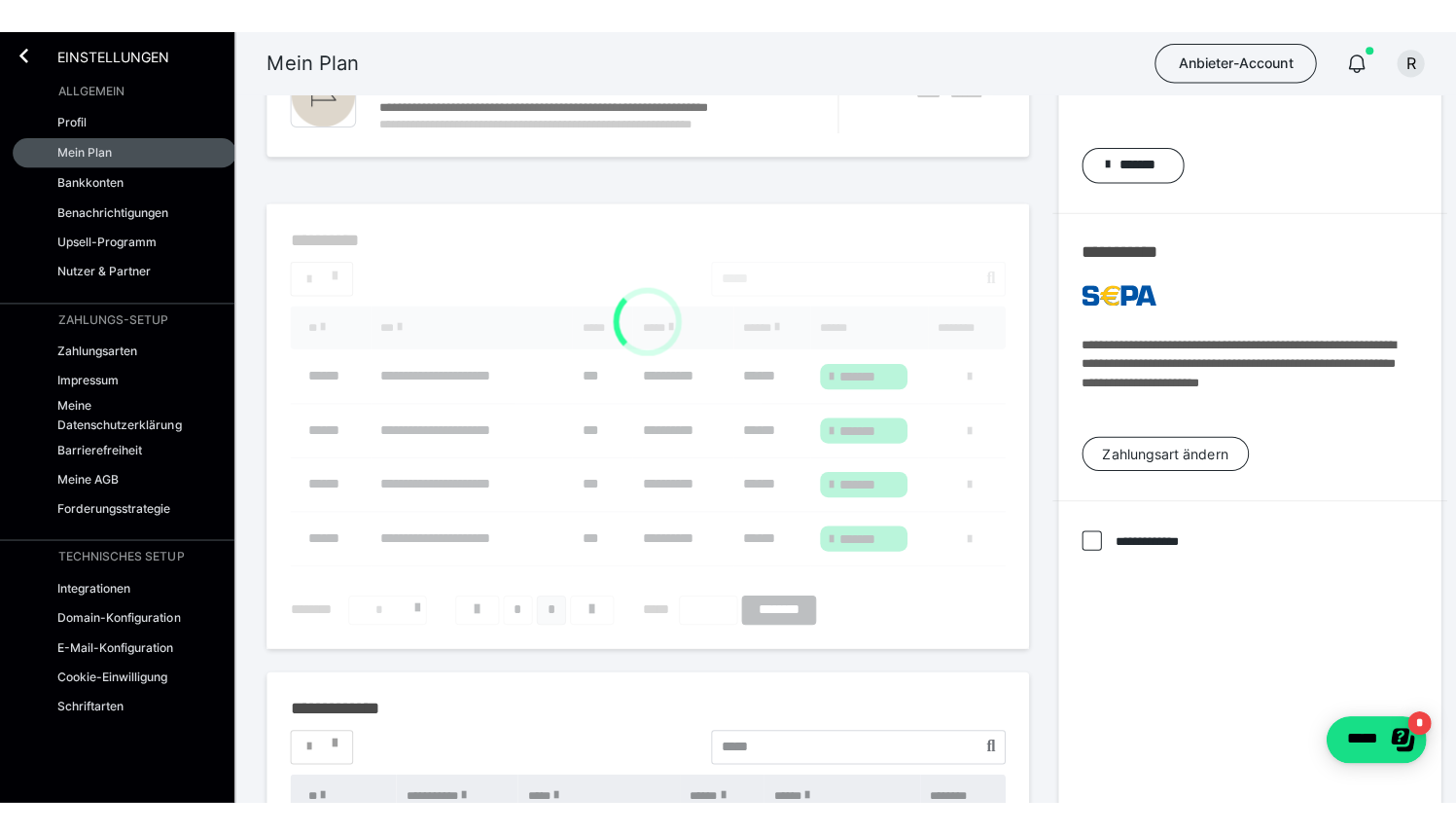 scroll, scrollTop: 213, scrollLeft: 0, axis: vertical 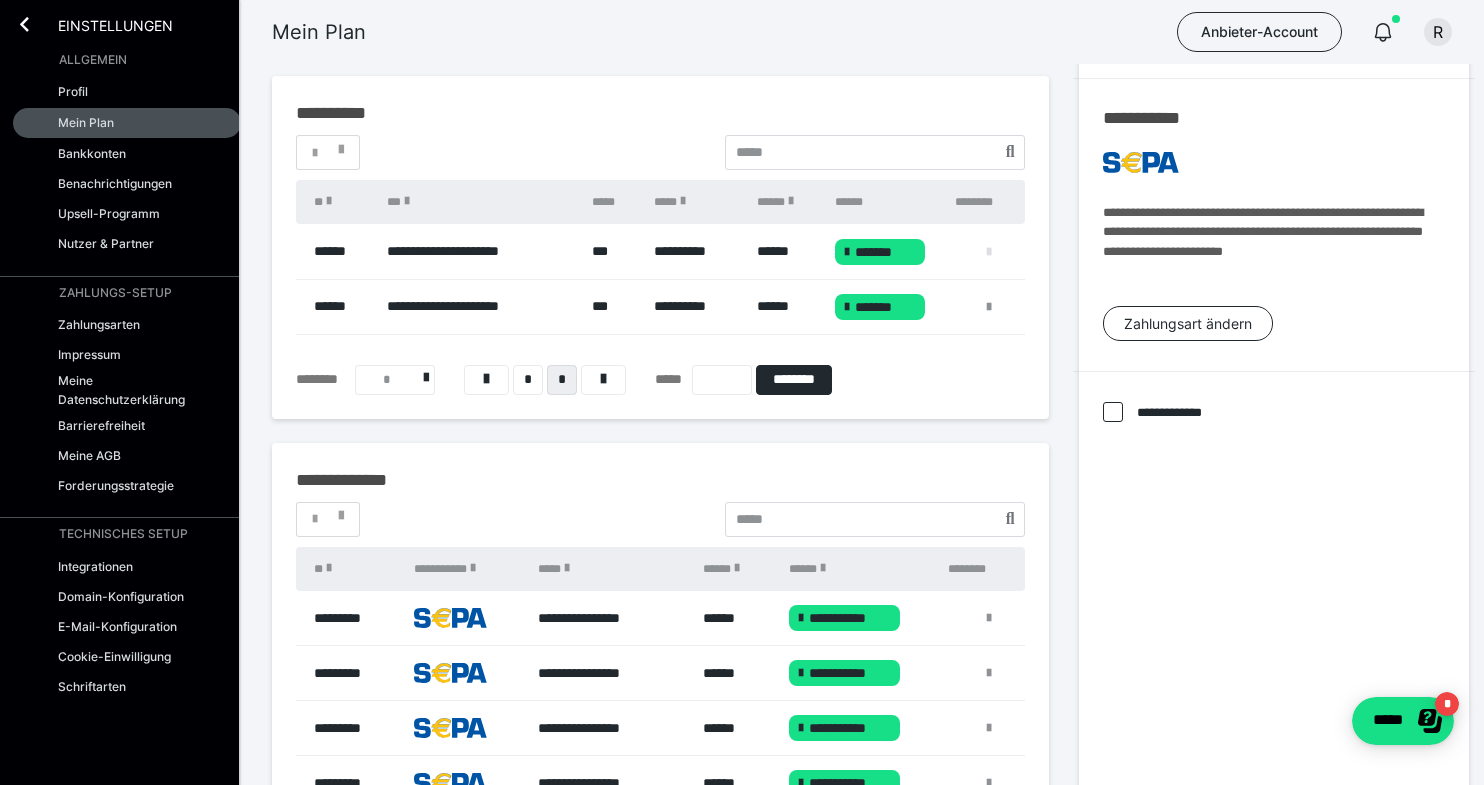 click at bounding box center [989, 252] 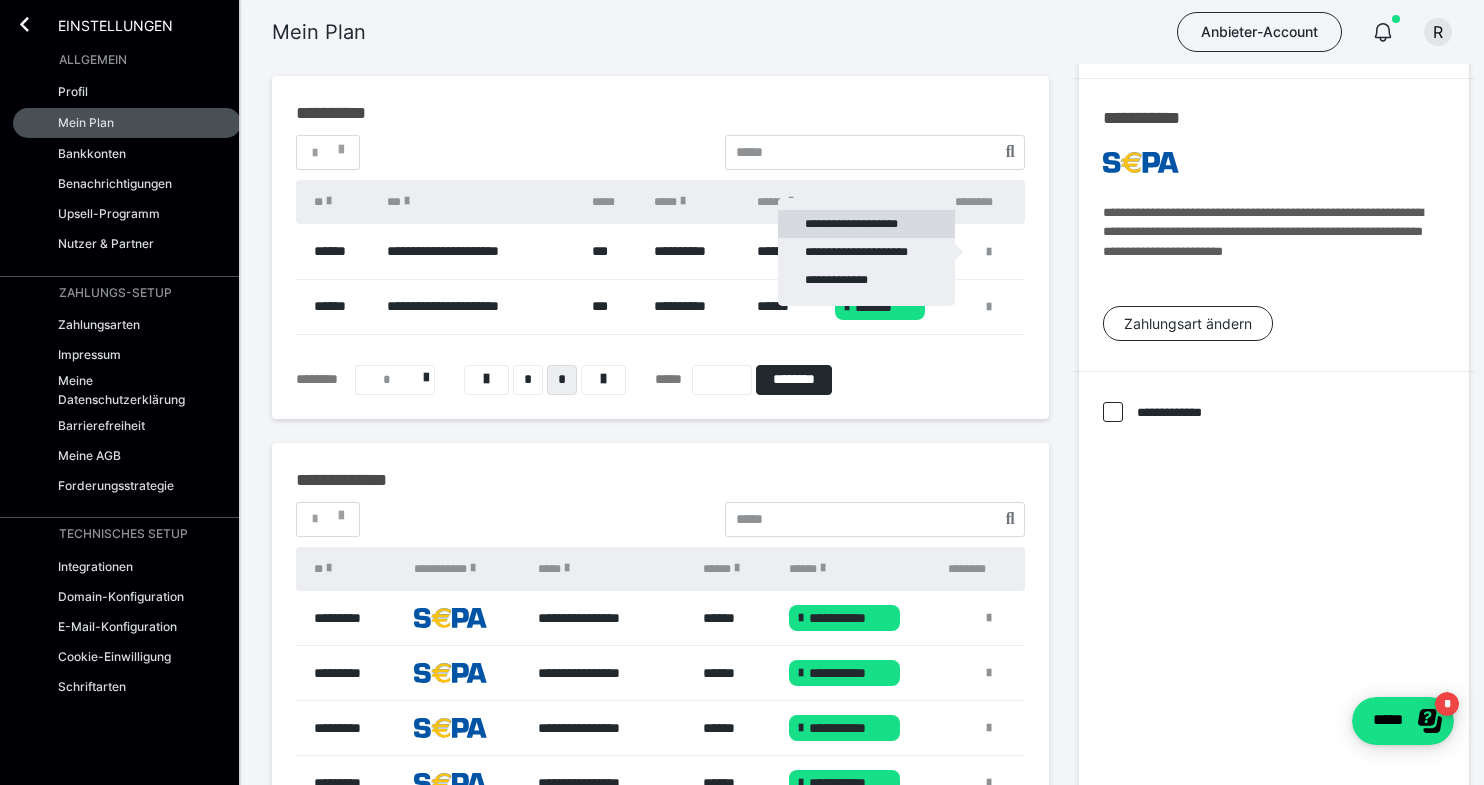 click on "**********" at bounding box center [866, 224] 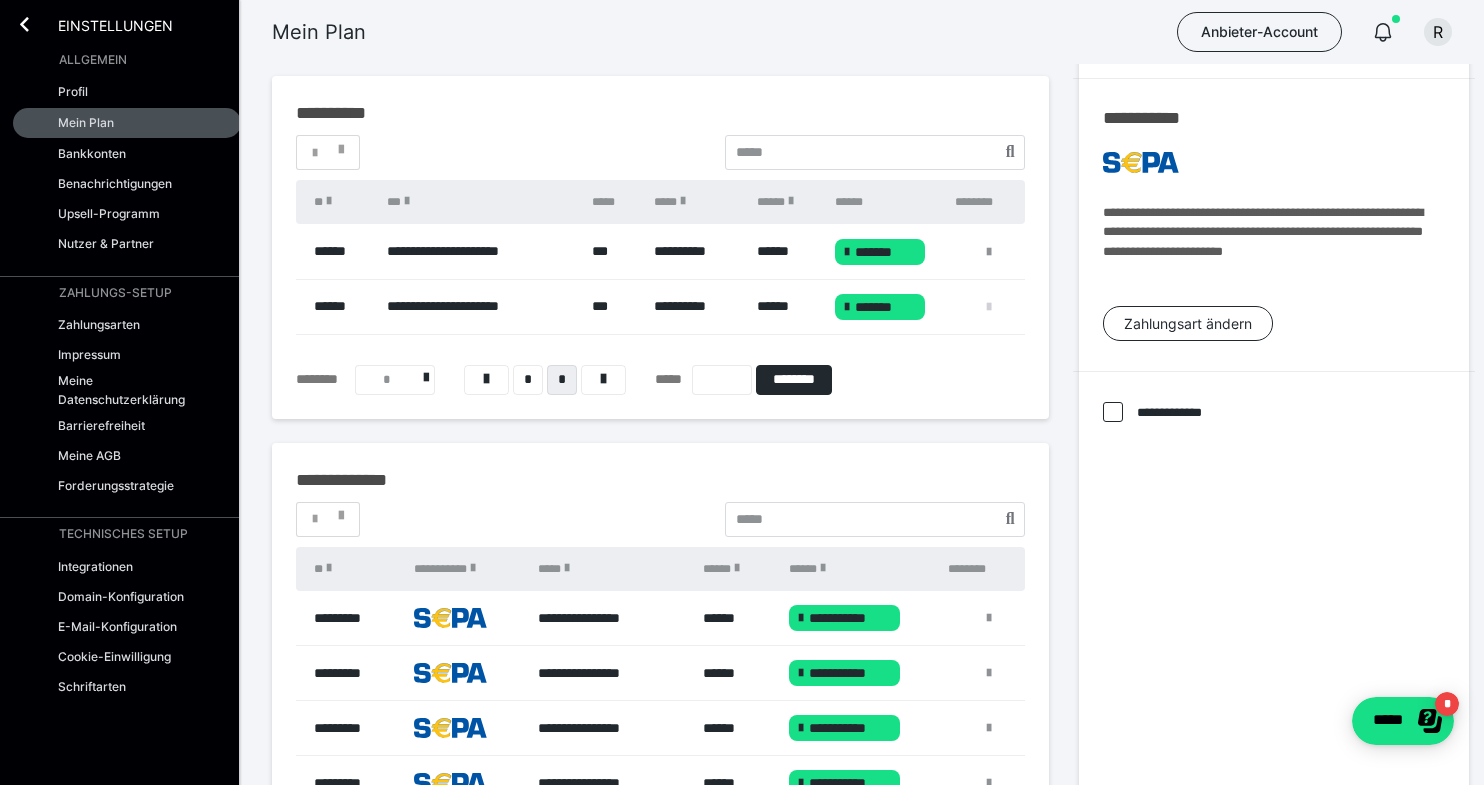 click at bounding box center (989, 307) 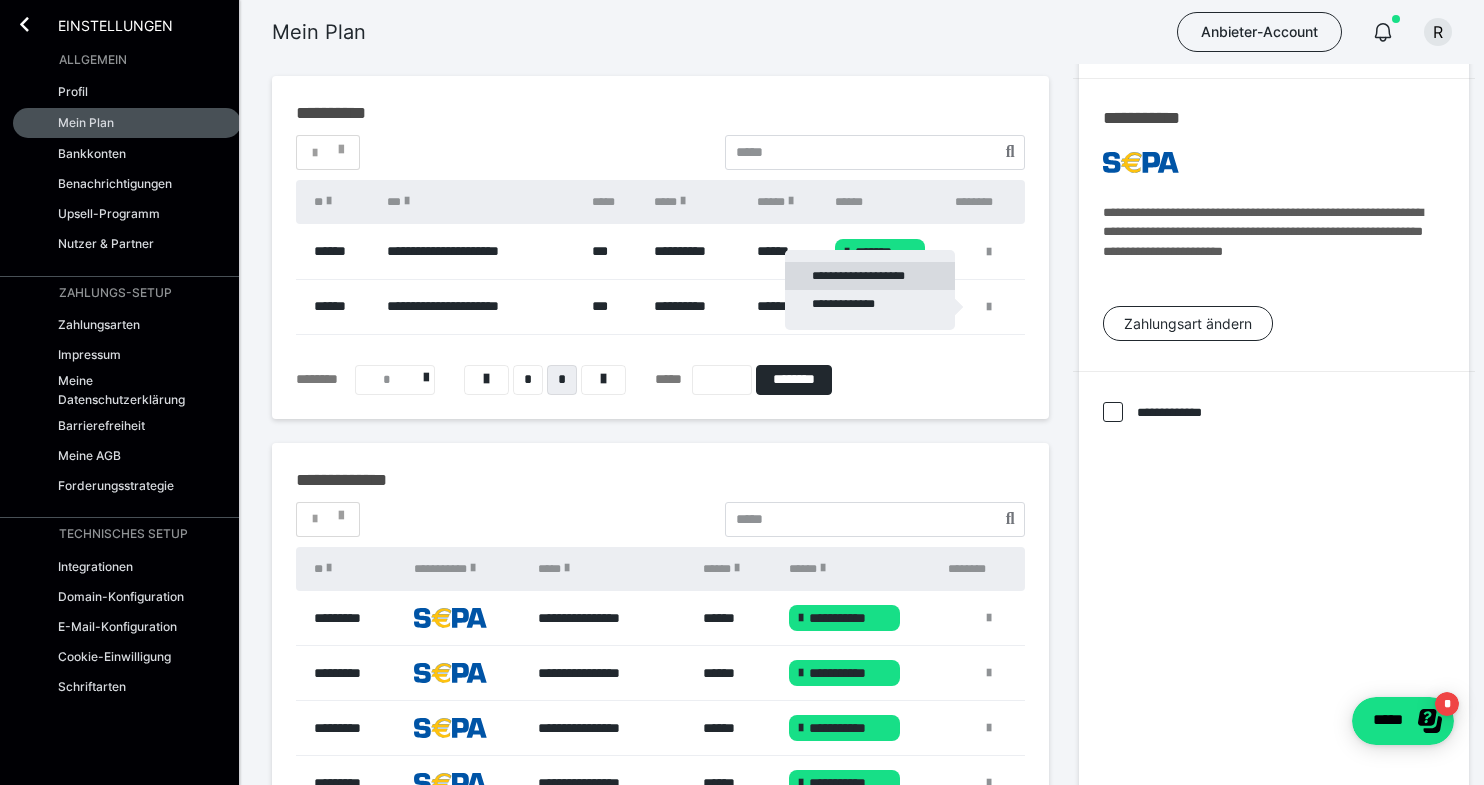 click on "**********" at bounding box center [870, 276] 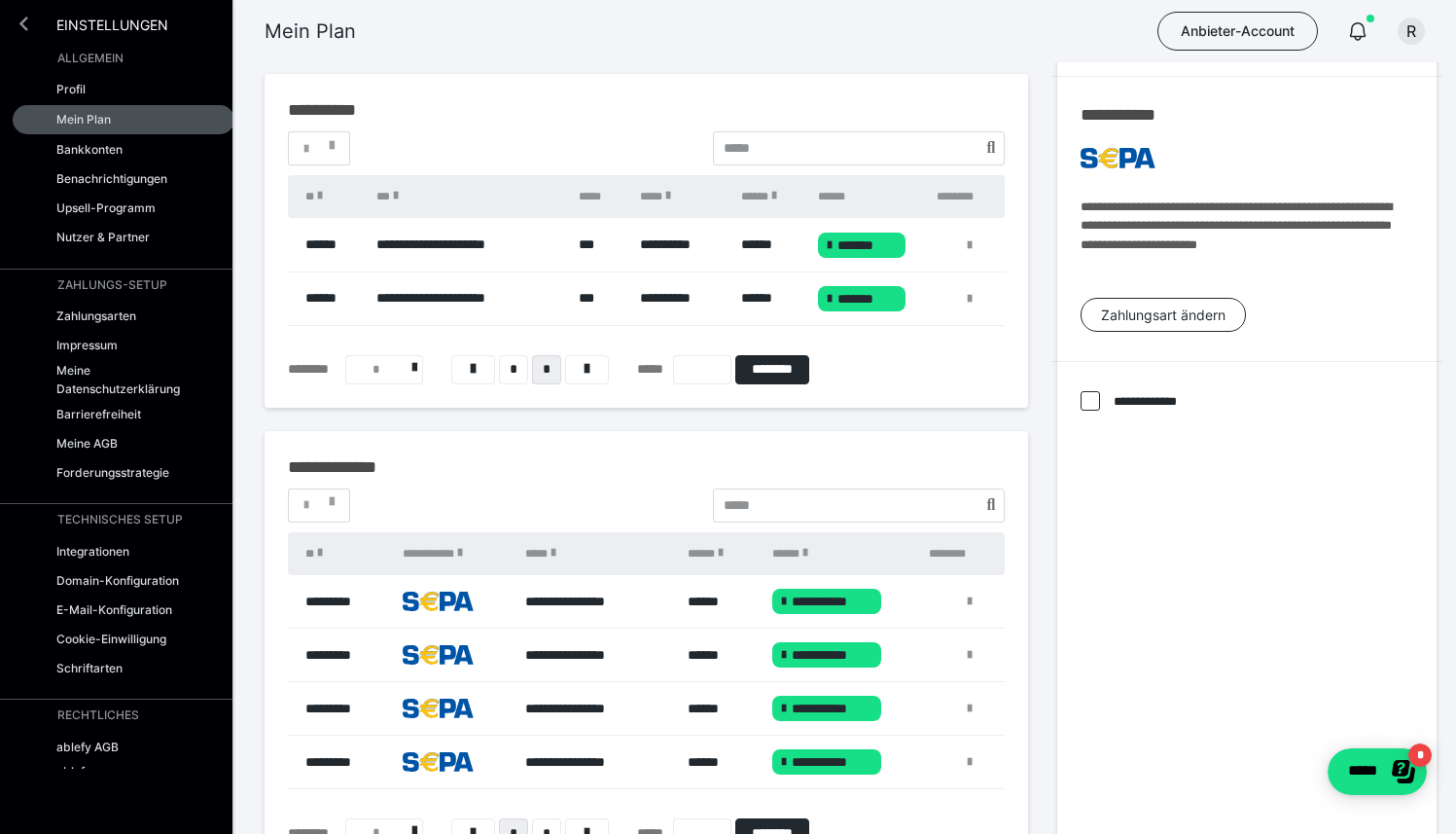 click at bounding box center [23, 23] 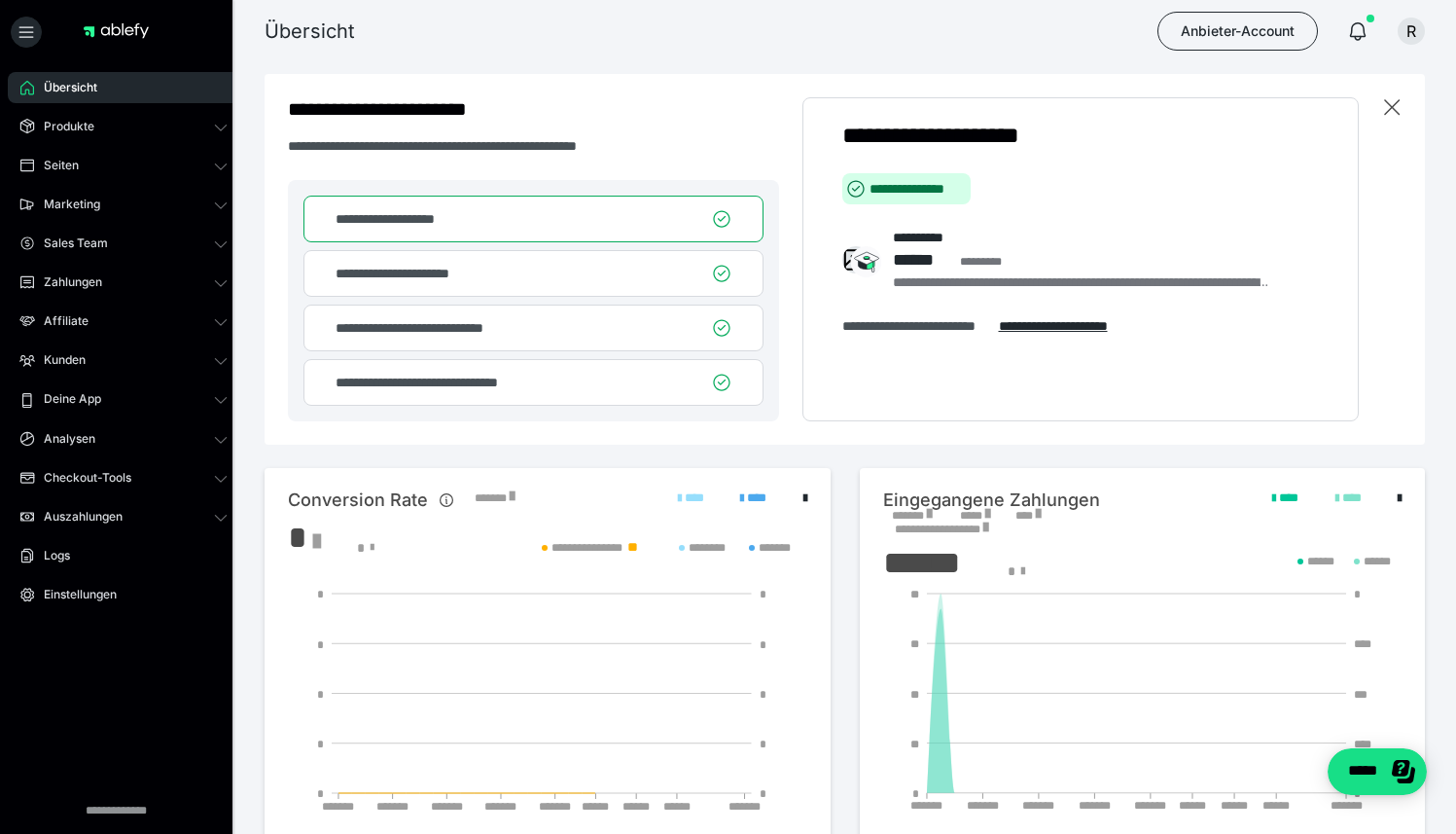 scroll, scrollTop: 0, scrollLeft: 0, axis: both 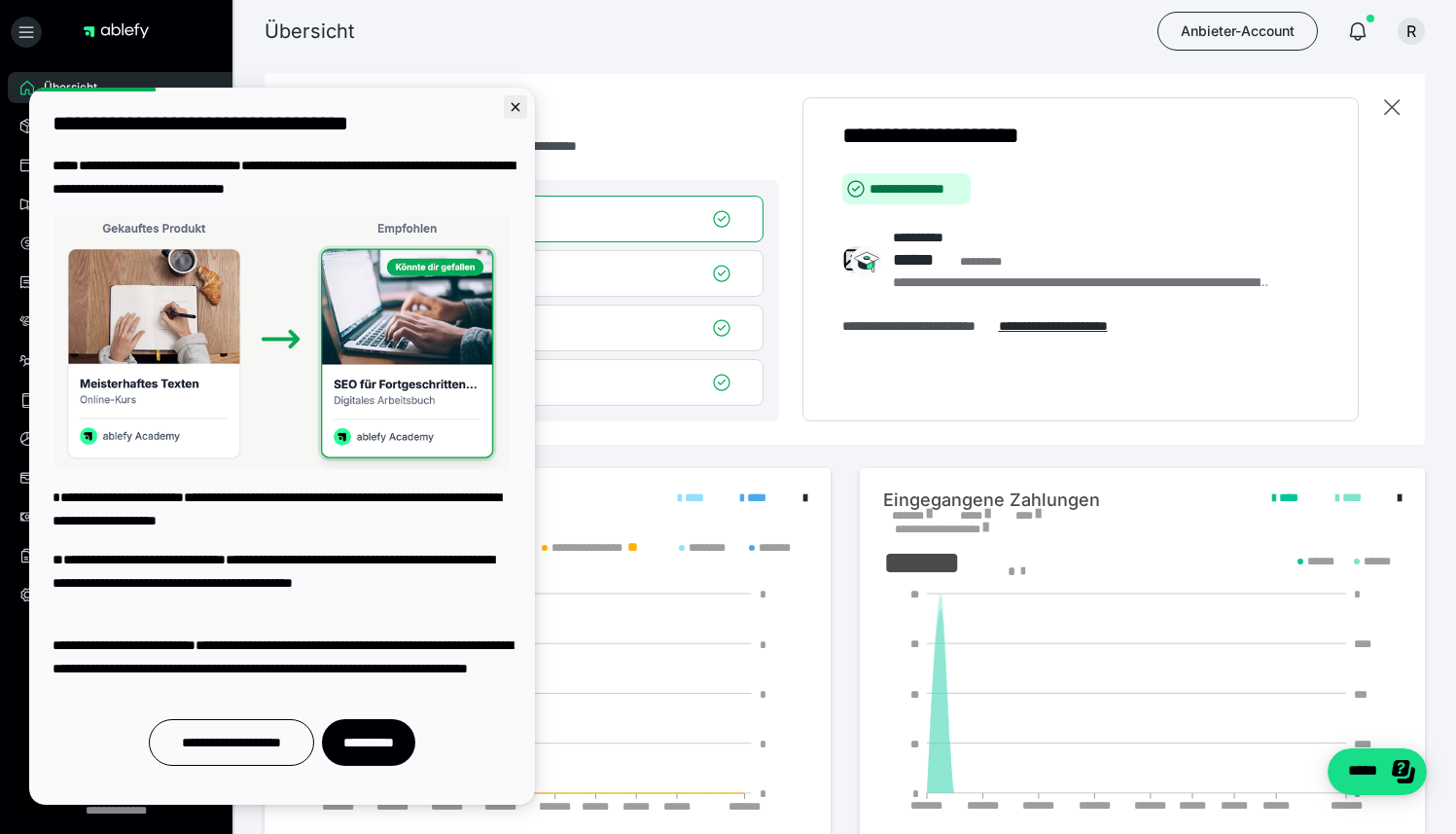 click 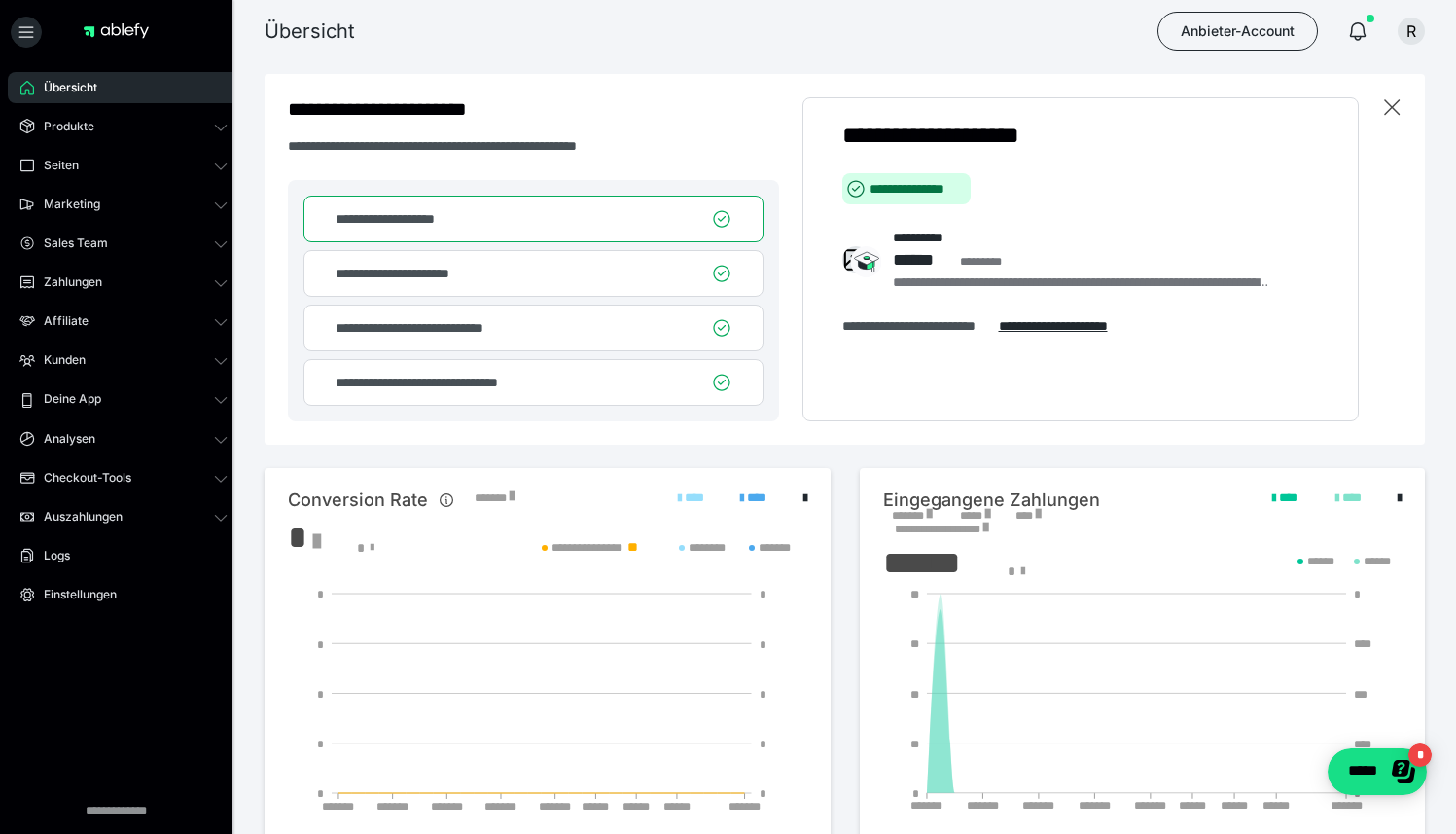 scroll, scrollTop: 0, scrollLeft: 0, axis: both 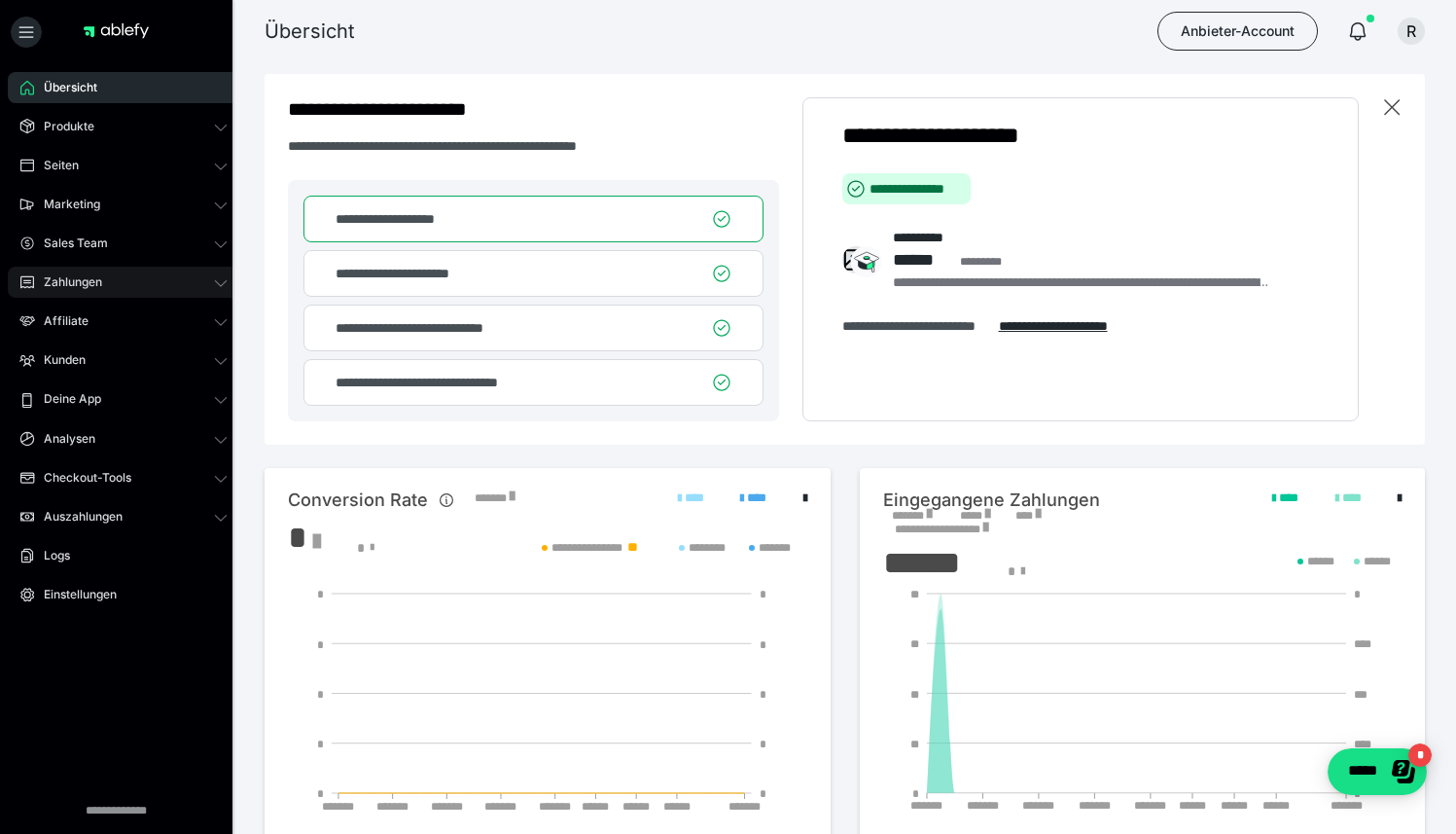 click on "Zahlungen" at bounding box center [124, 282] 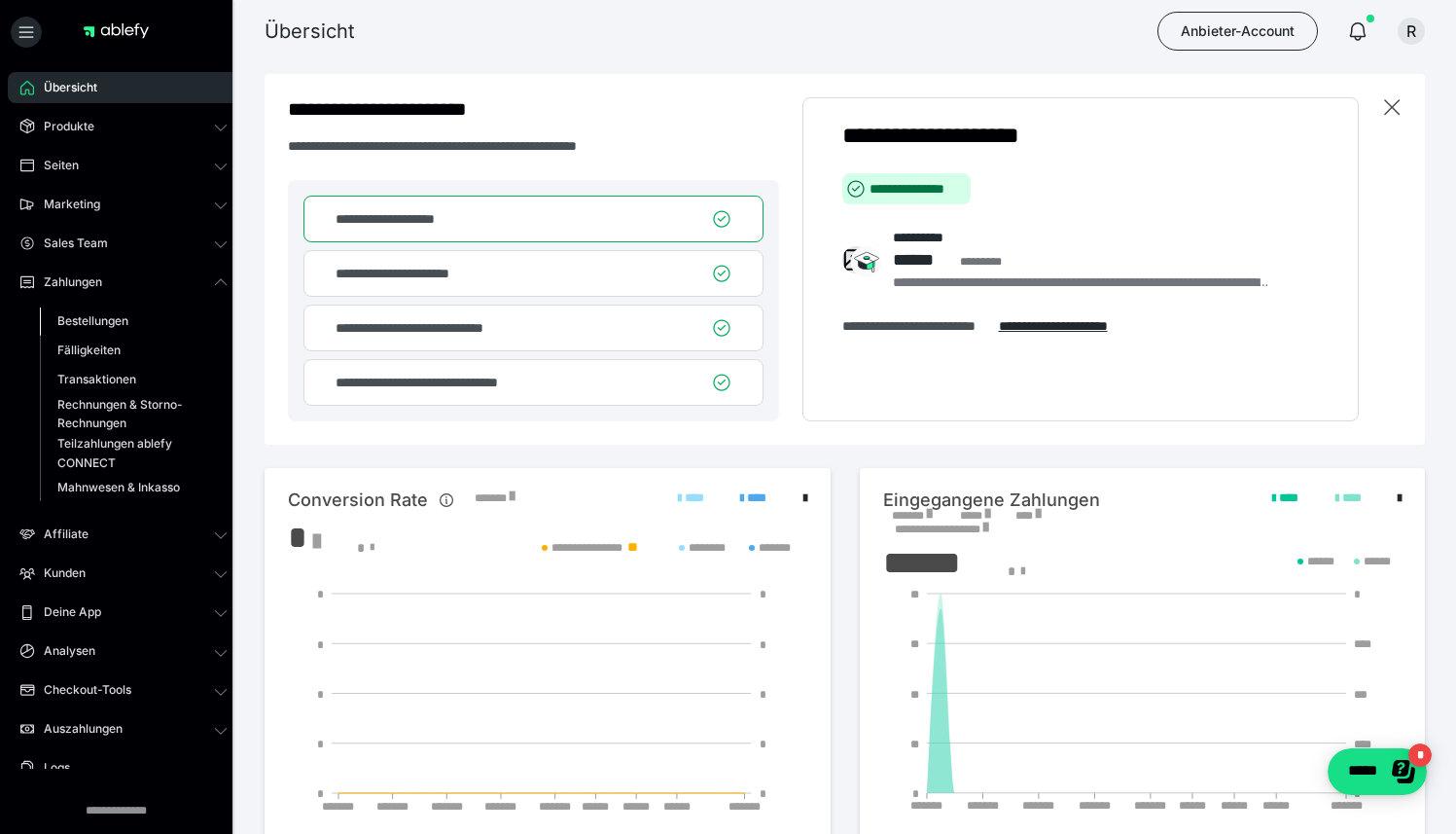click on "Bestellungen" at bounding box center [92, 320] 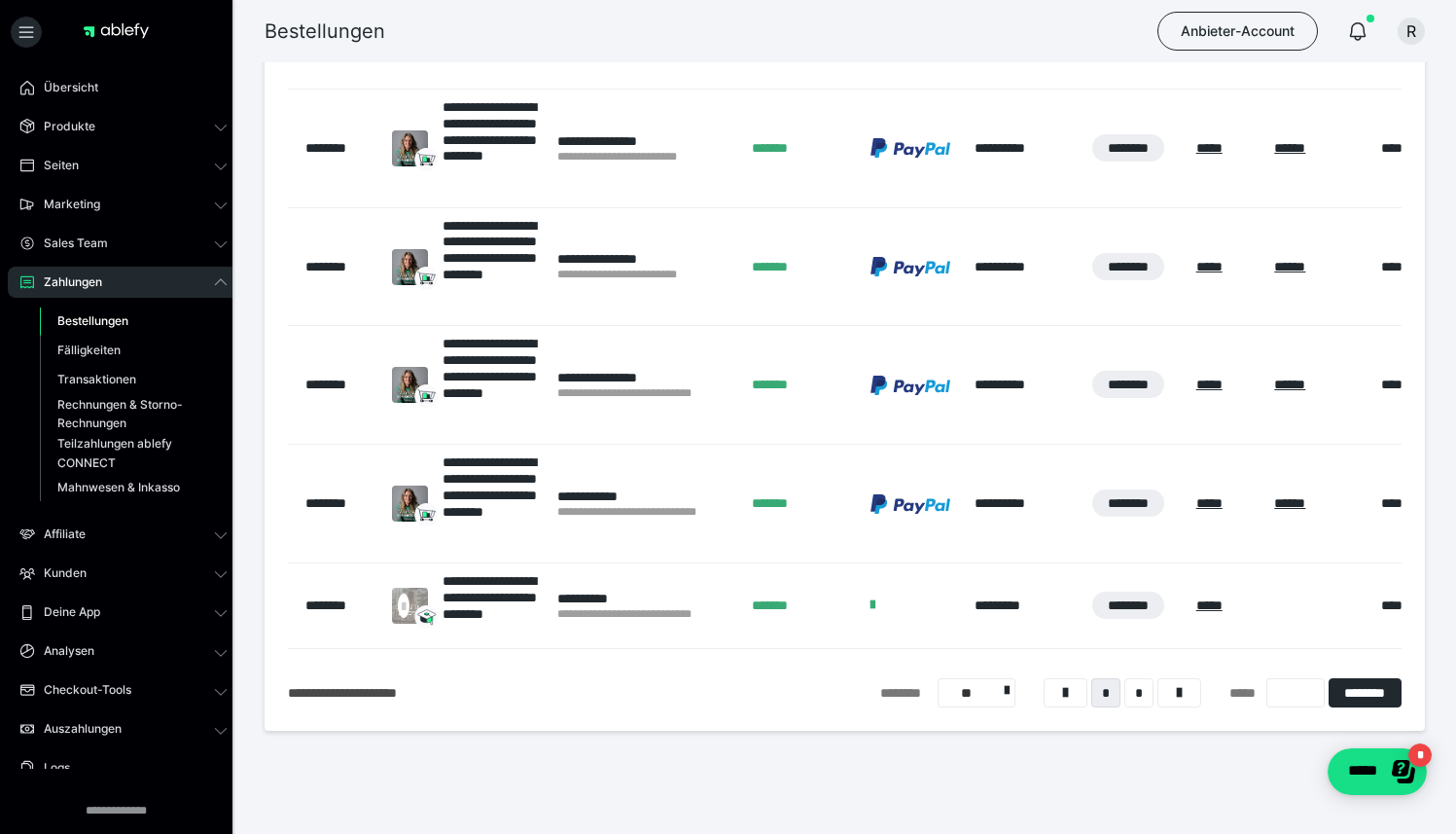 scroll, scrollTop: 816, scrollLeft: 0, axis: vertical 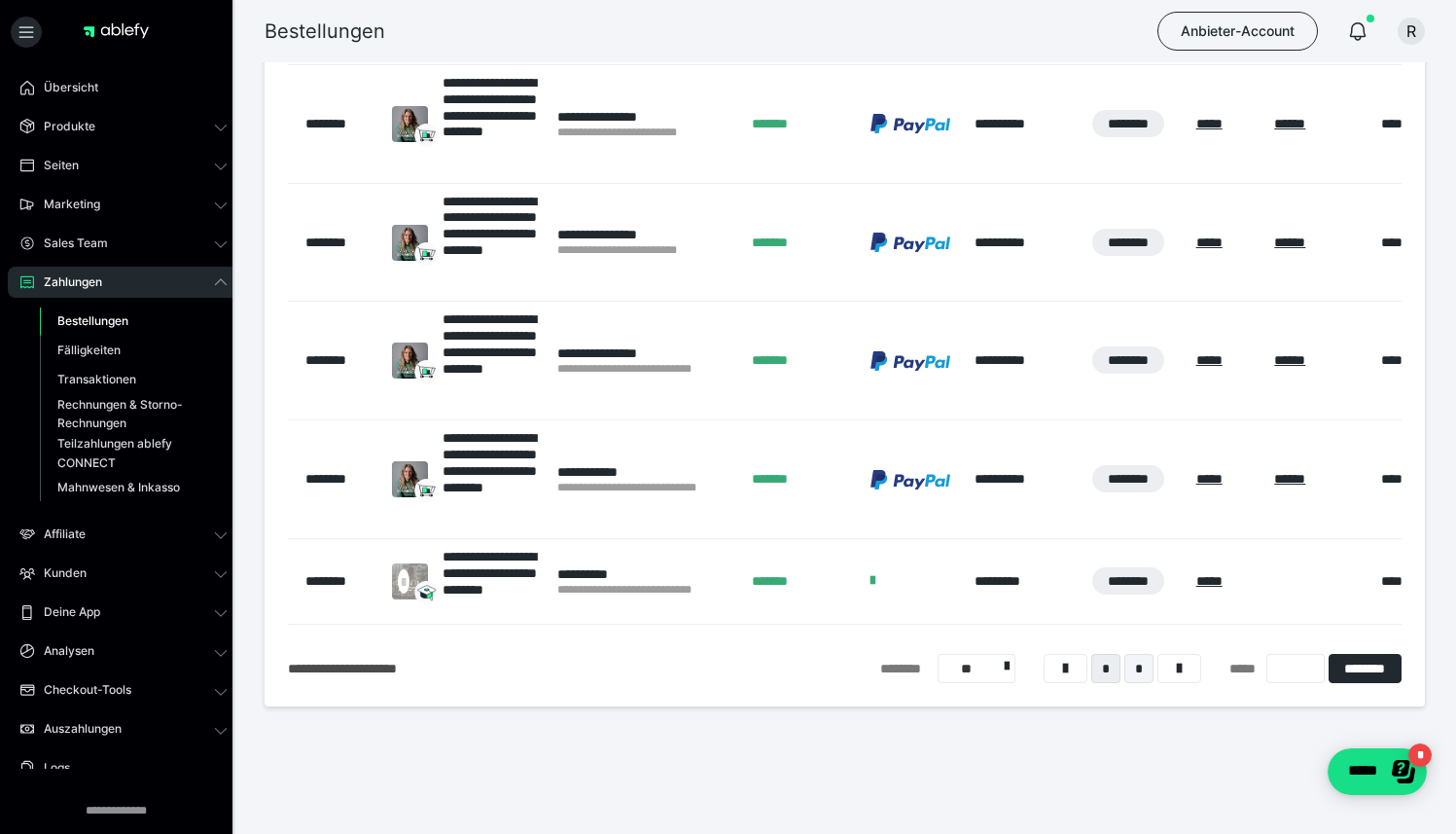 click on "*" at bounding box center (1139, 669) 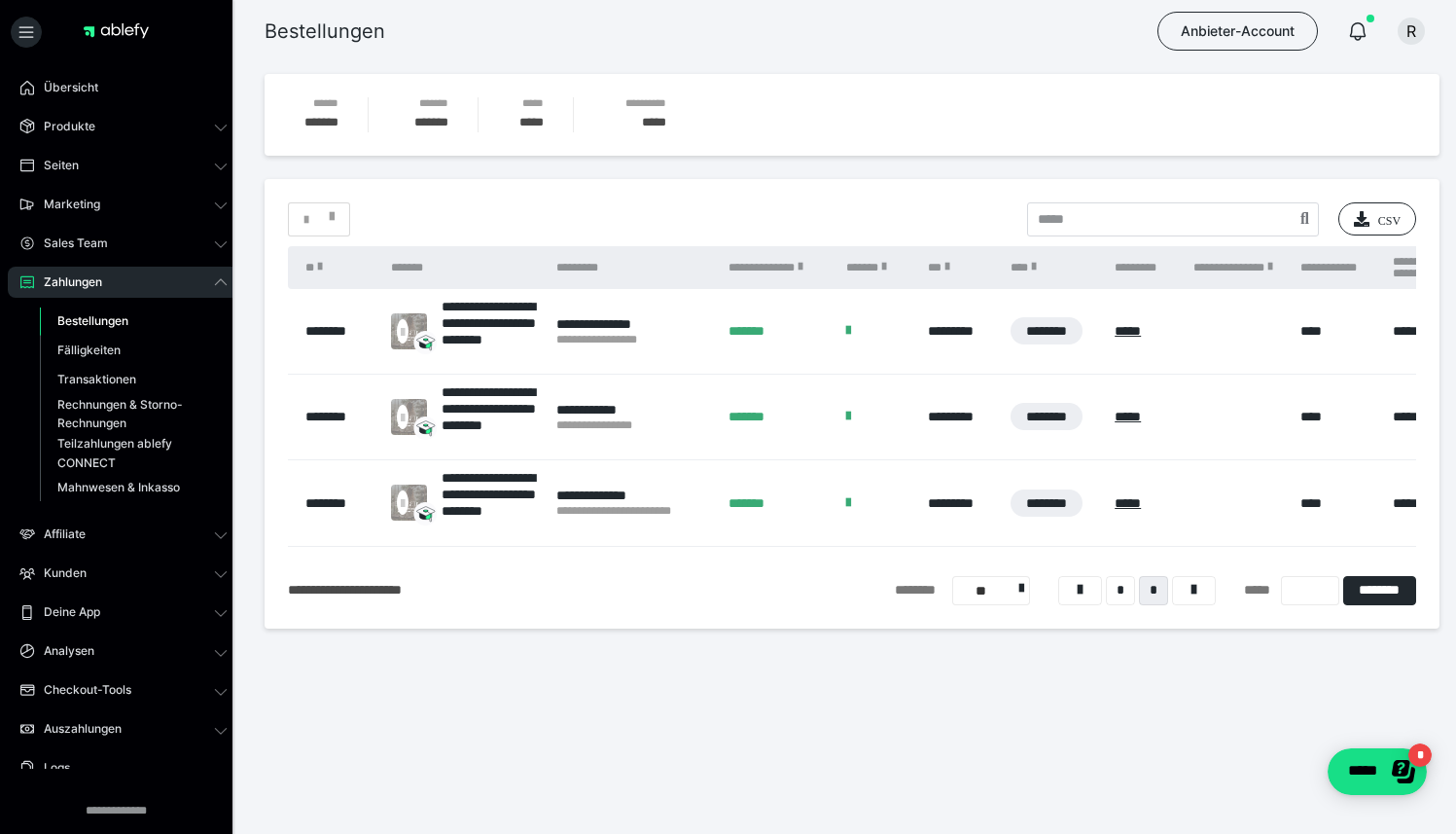 scroll, scrollTop: 0, scrollLeft: 0, axis: both 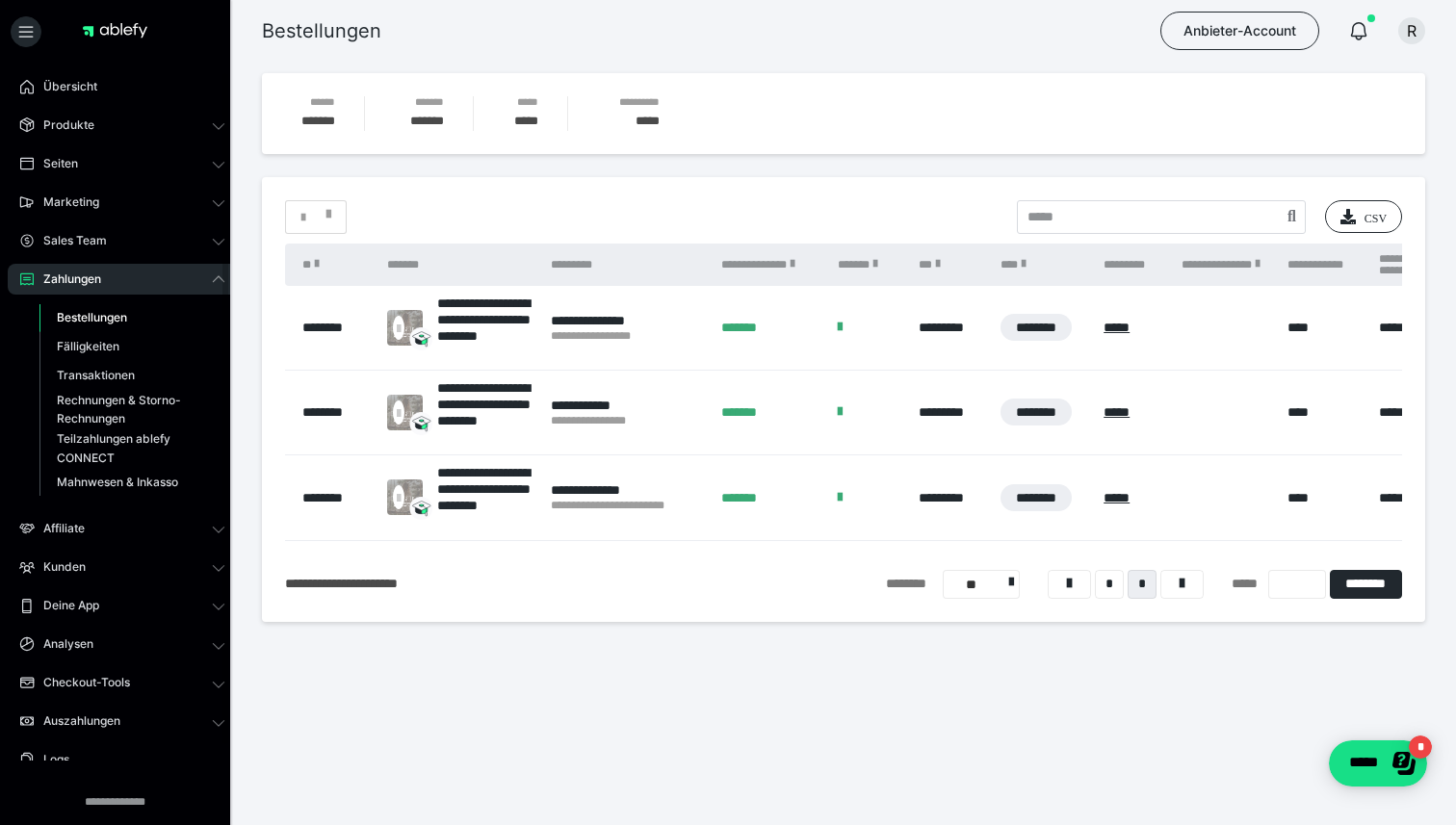click on "Bestellungen" at bounding box center (91, 317) 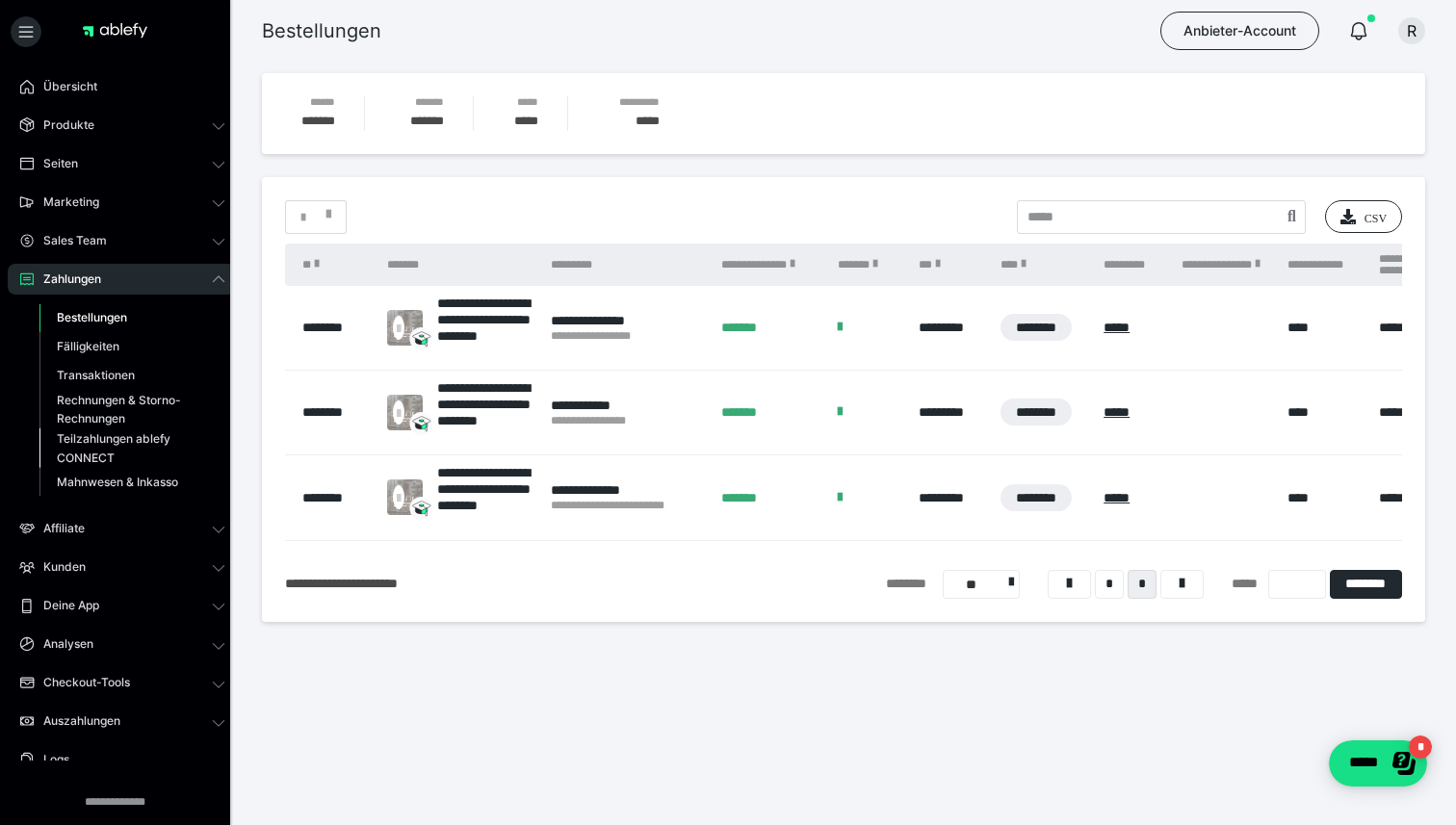 click on "Teilzahlungen ablefy CONNECT" at bounding box center (121, 448) 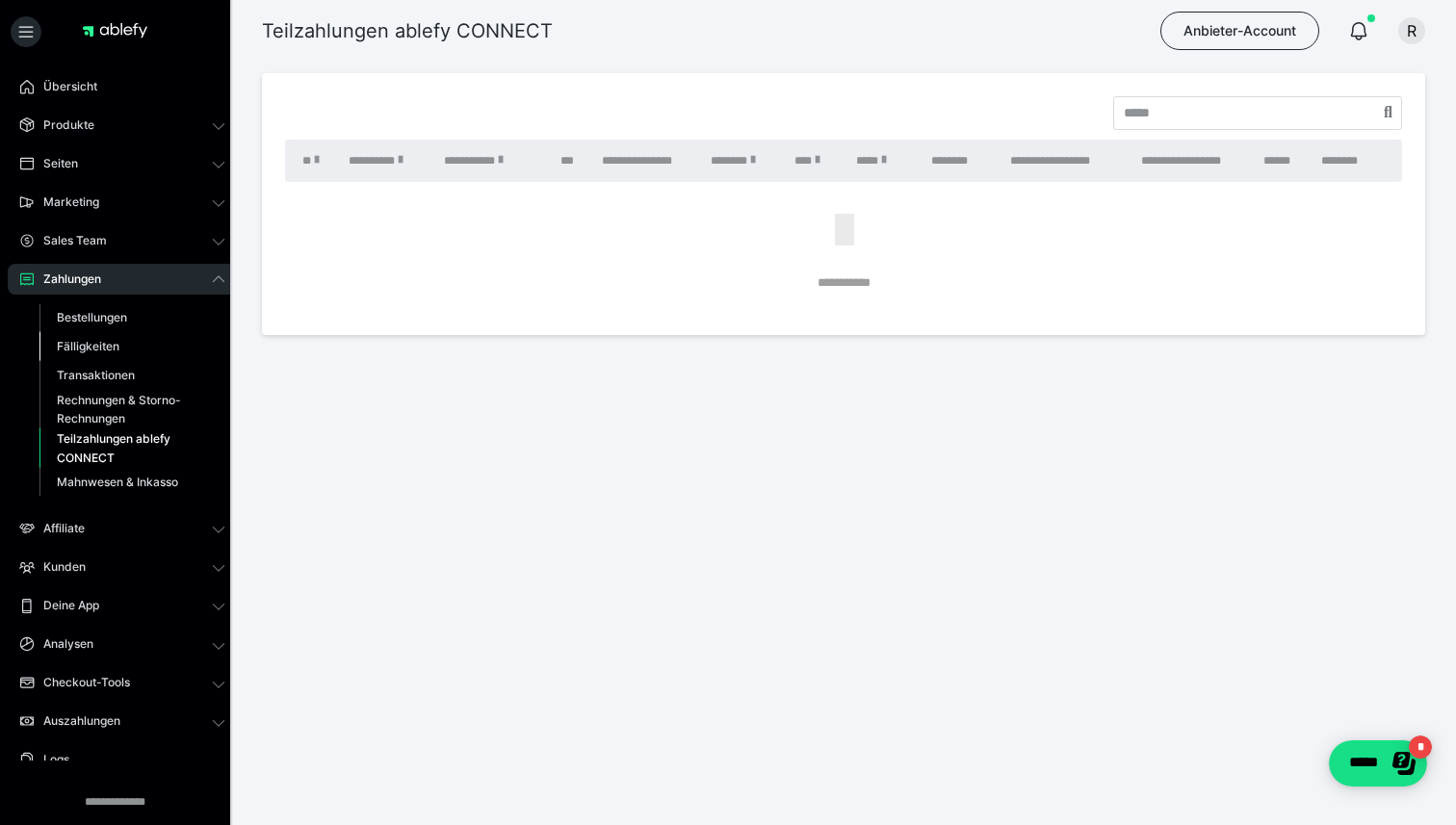click on "Fälligkeiten" at bounding box center [88, 346] 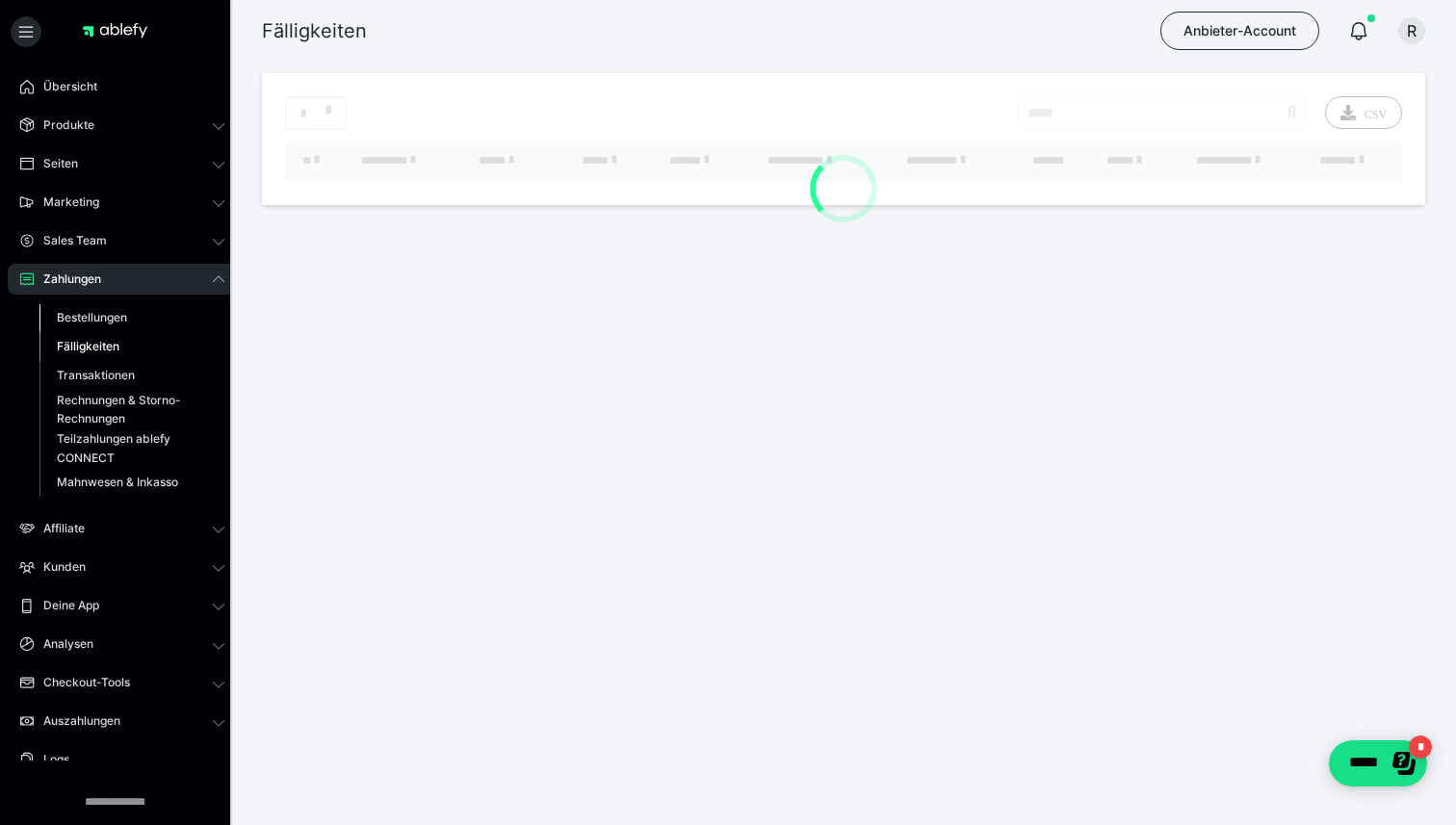 click on "Bestellungen" at bounding box center [91, 317] 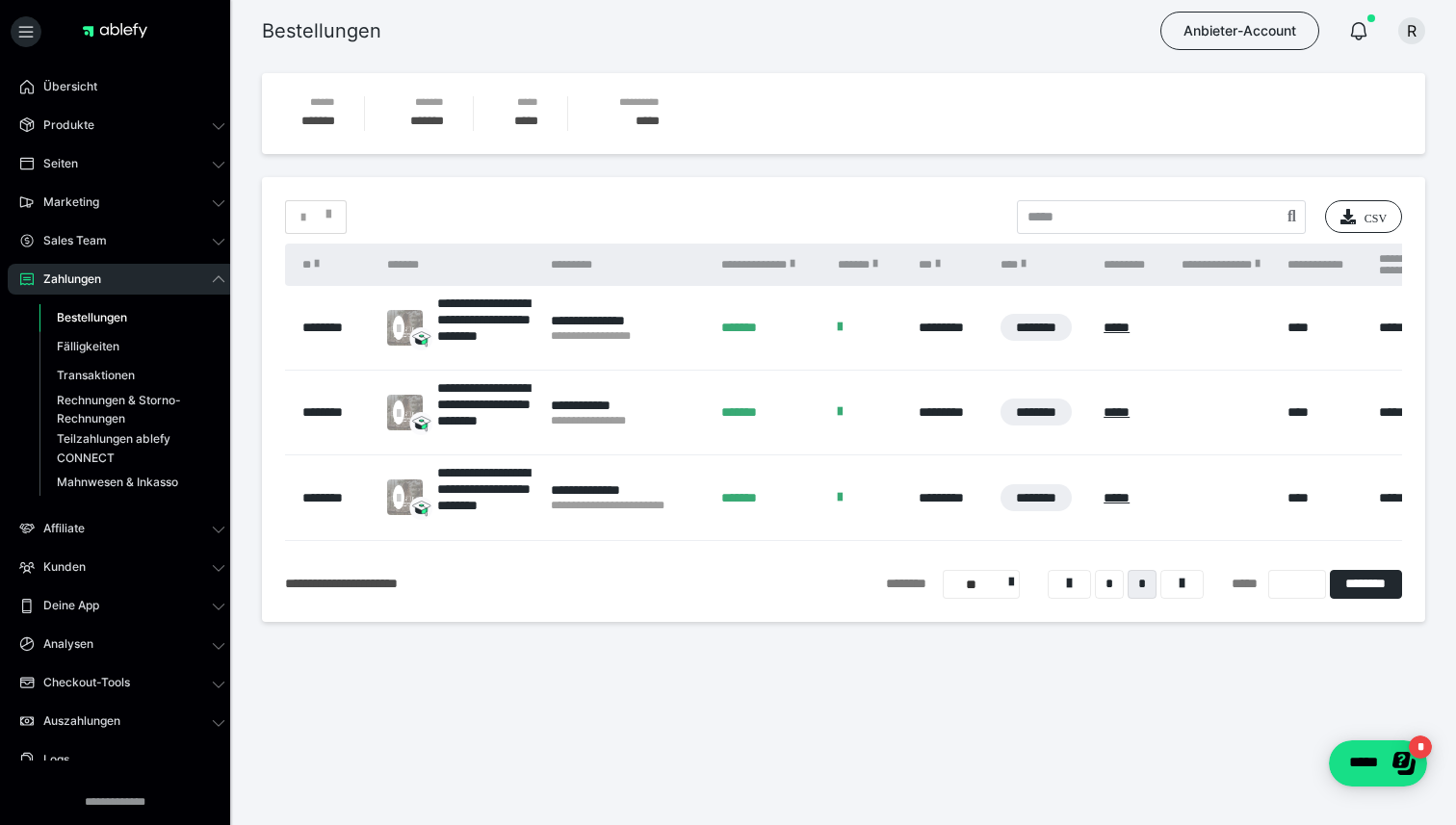 click 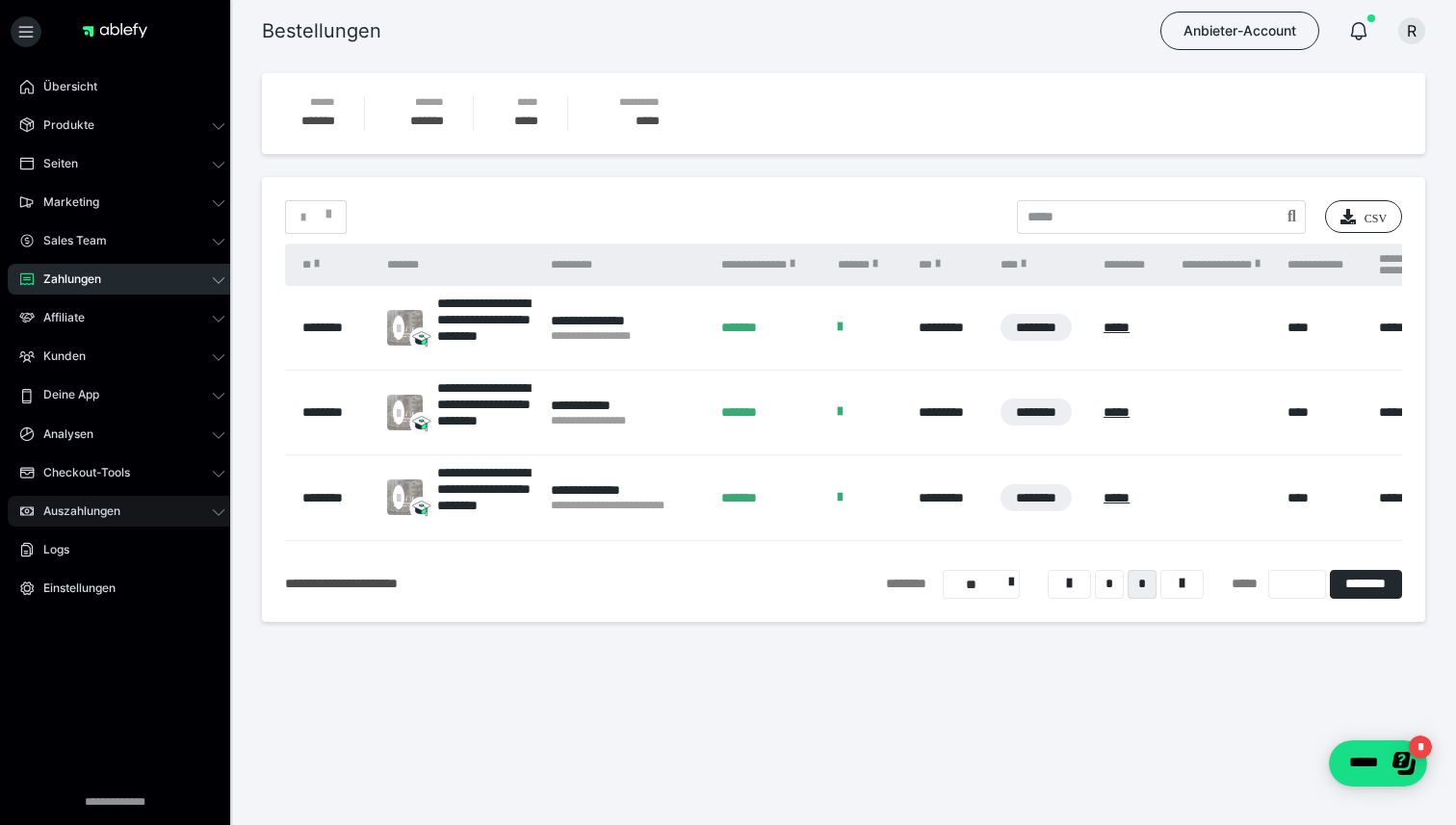 click 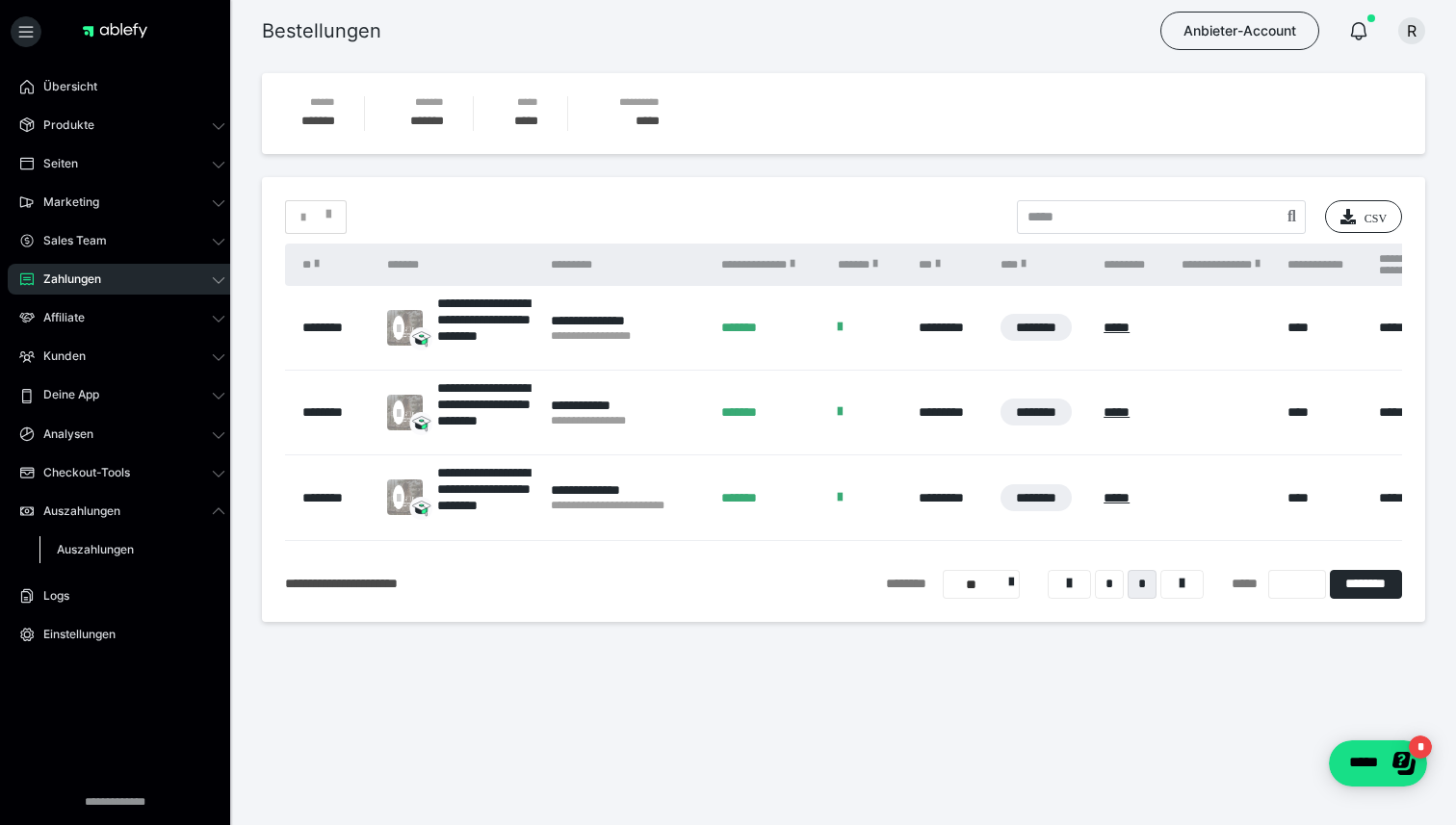 click on "Auszahlungen" at bounding box center [95, 549] 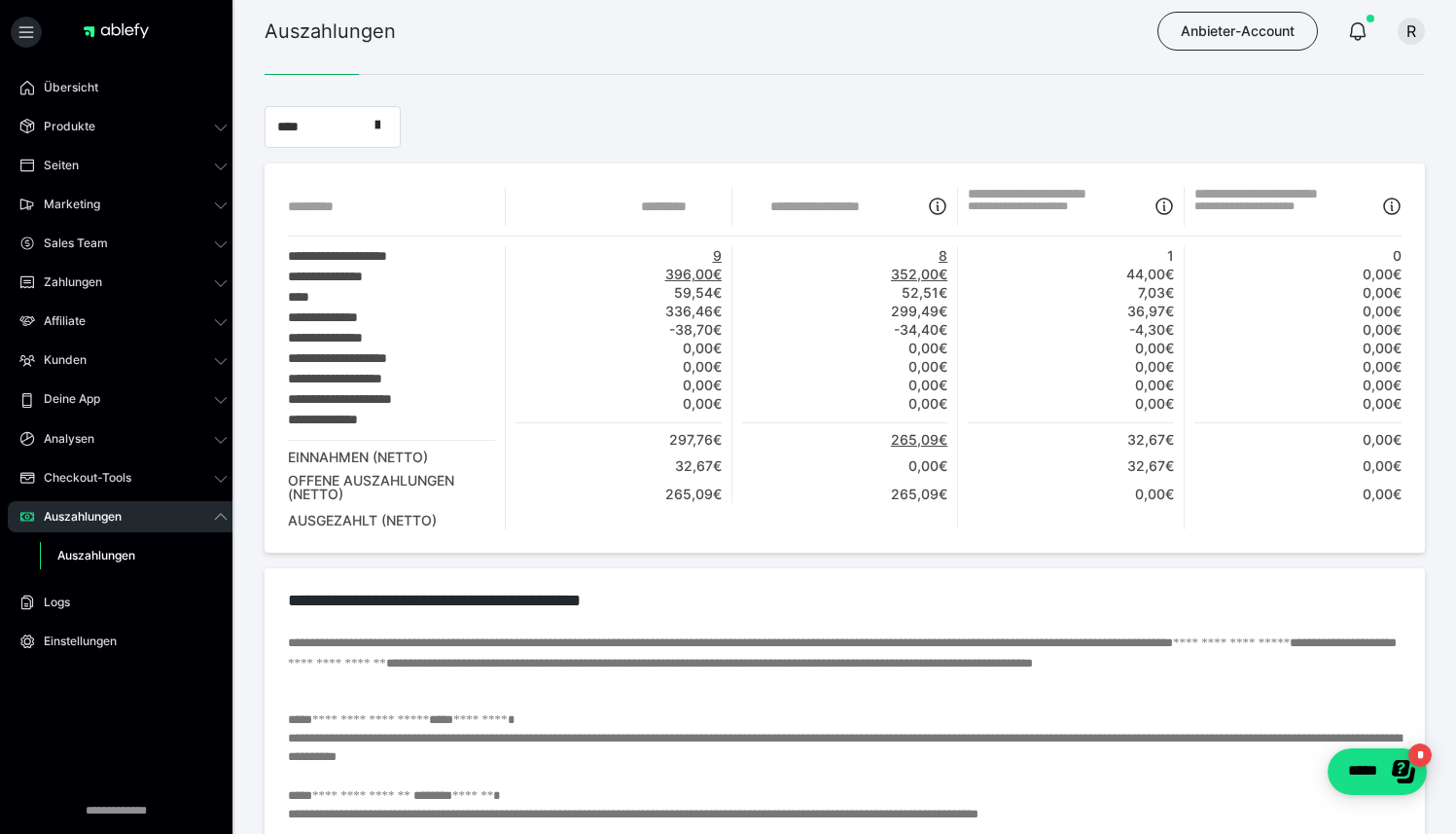 scroll, scrollTop: 27, scrollLeft: 0, axis: vertical 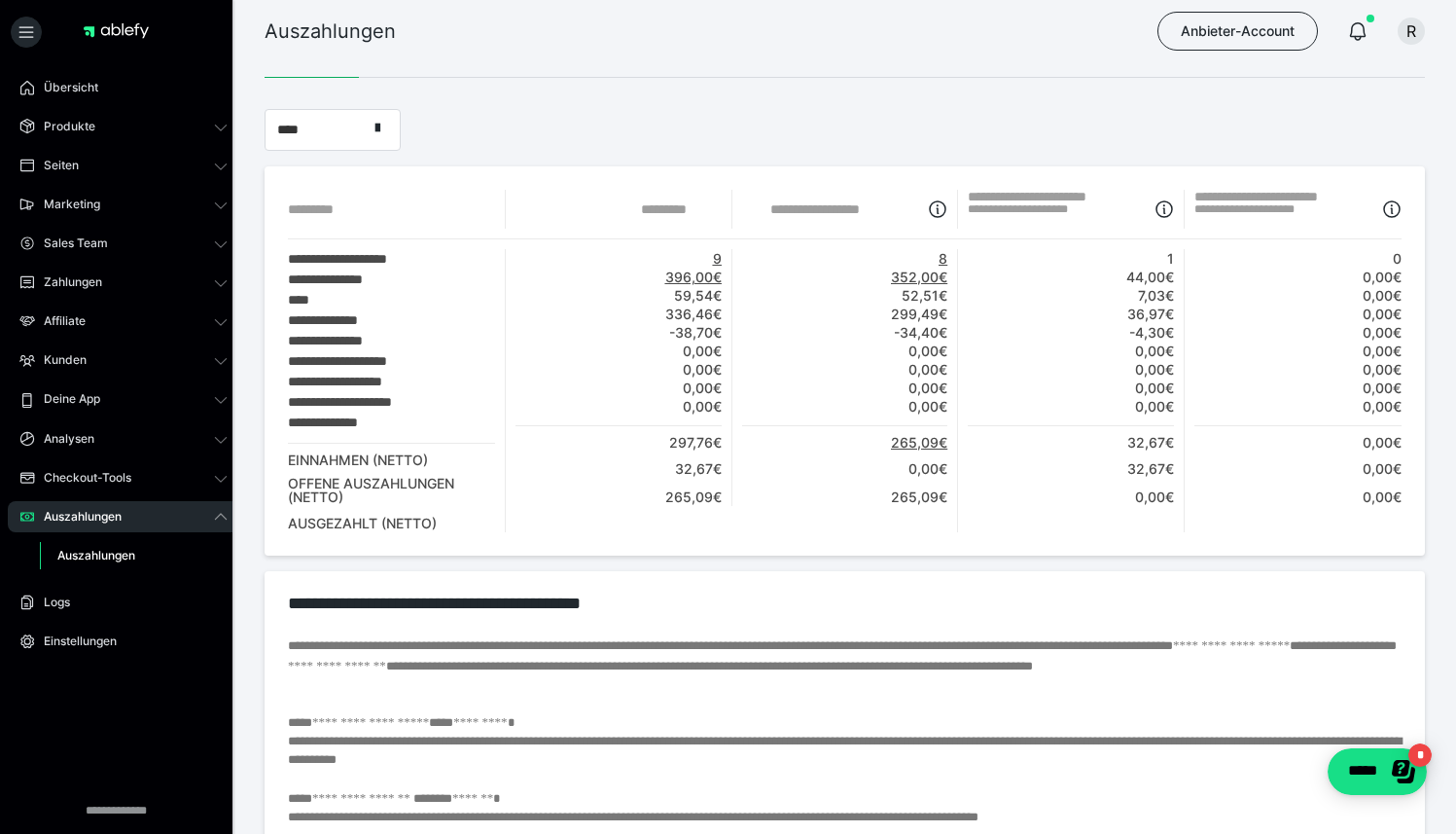 click on "****" at bounding box center [844, 137] 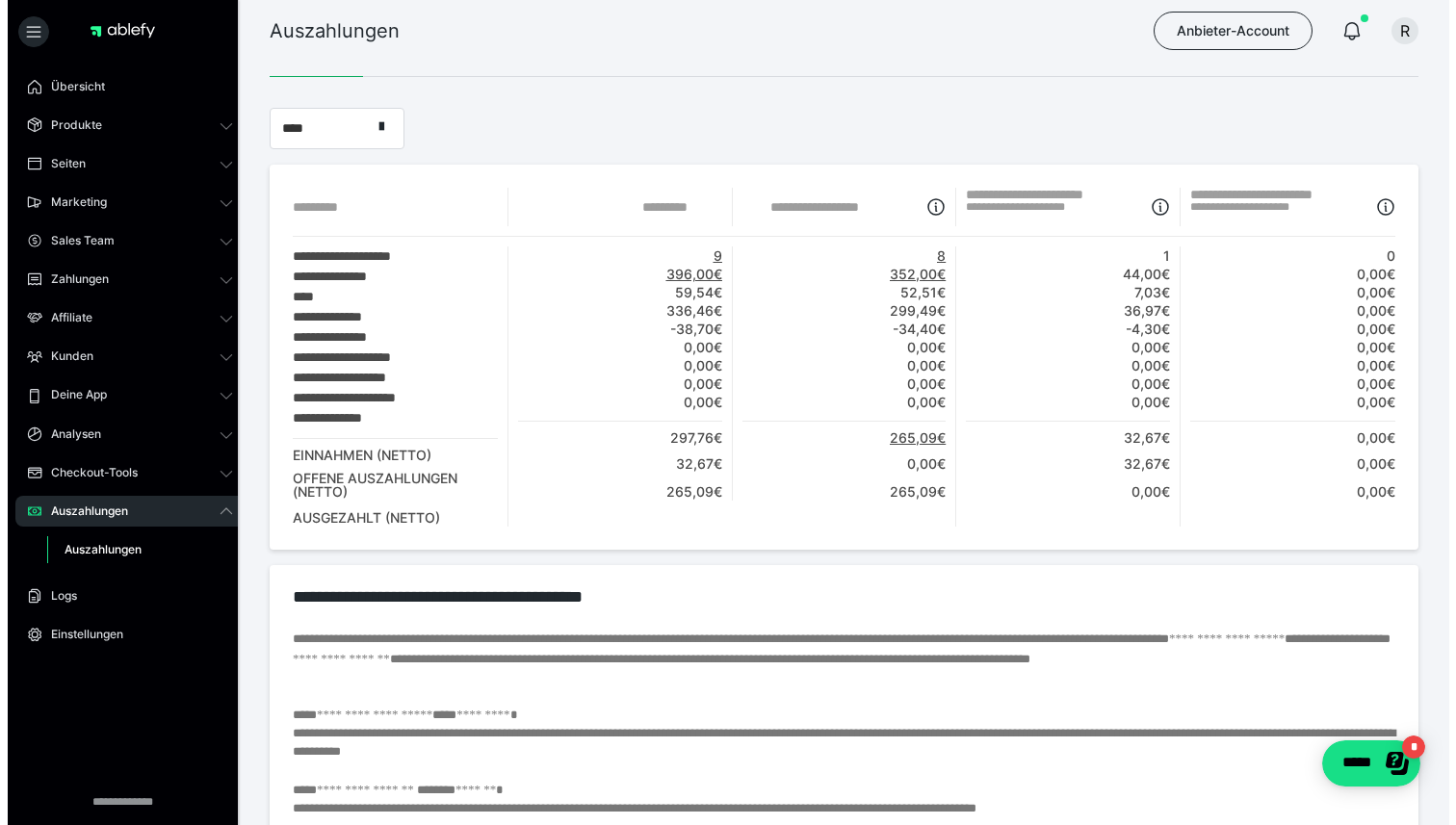 scroll, scrollTop: 0, scrollLeft: 0, axis: both 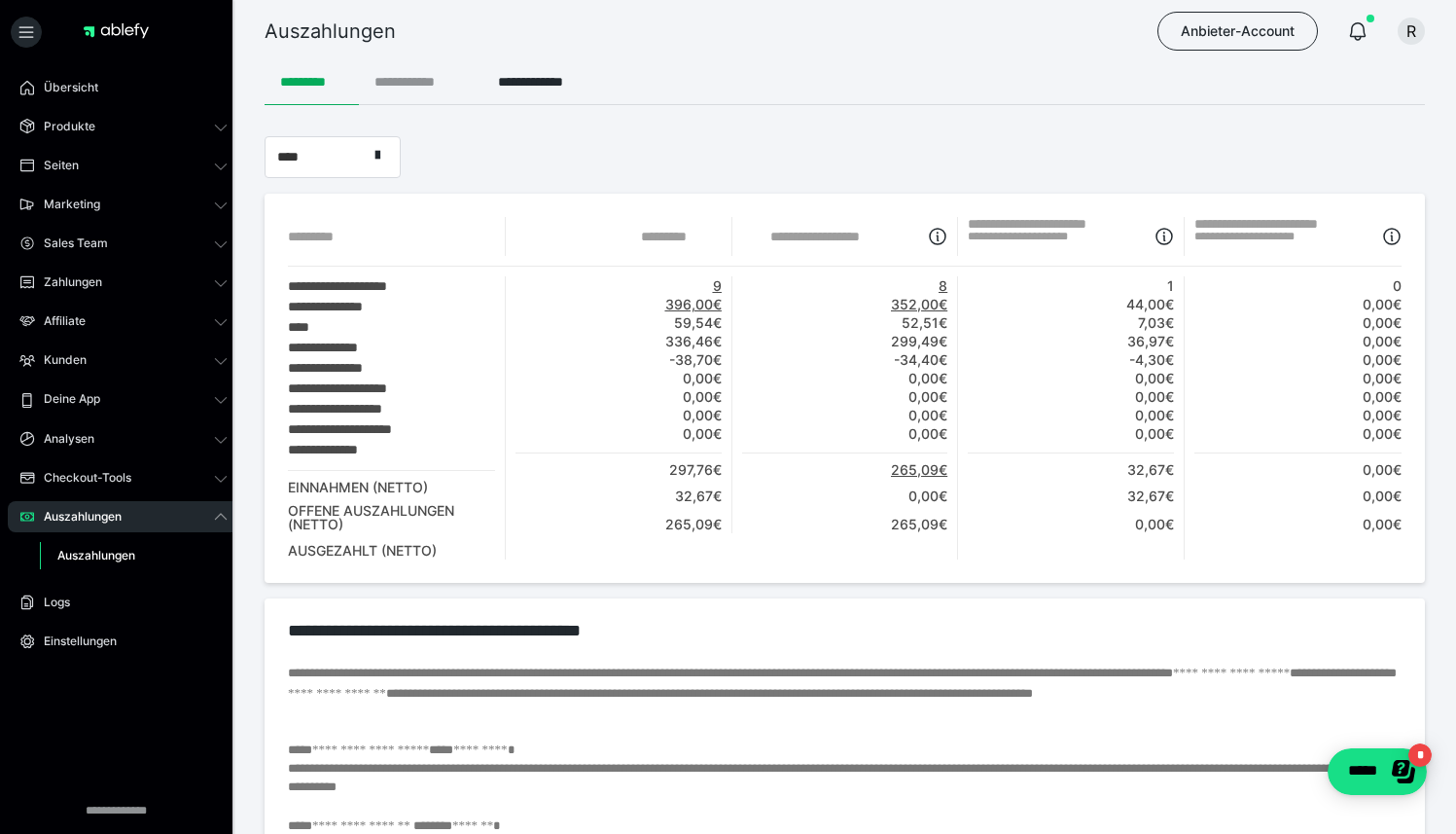 click on "**********" at bounding box center (420, 82) 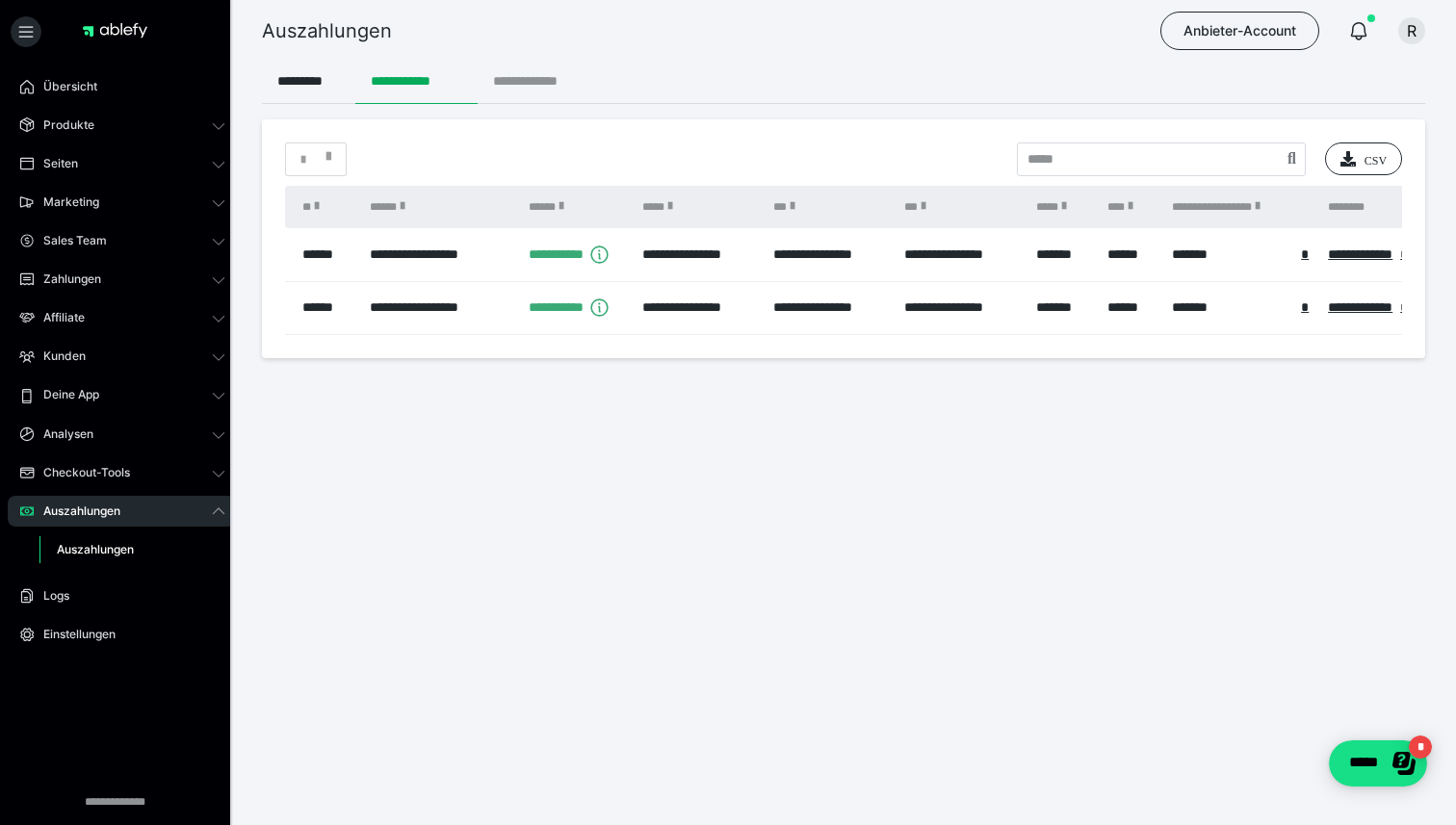 click on "**********" at bounding box center (536, 81) 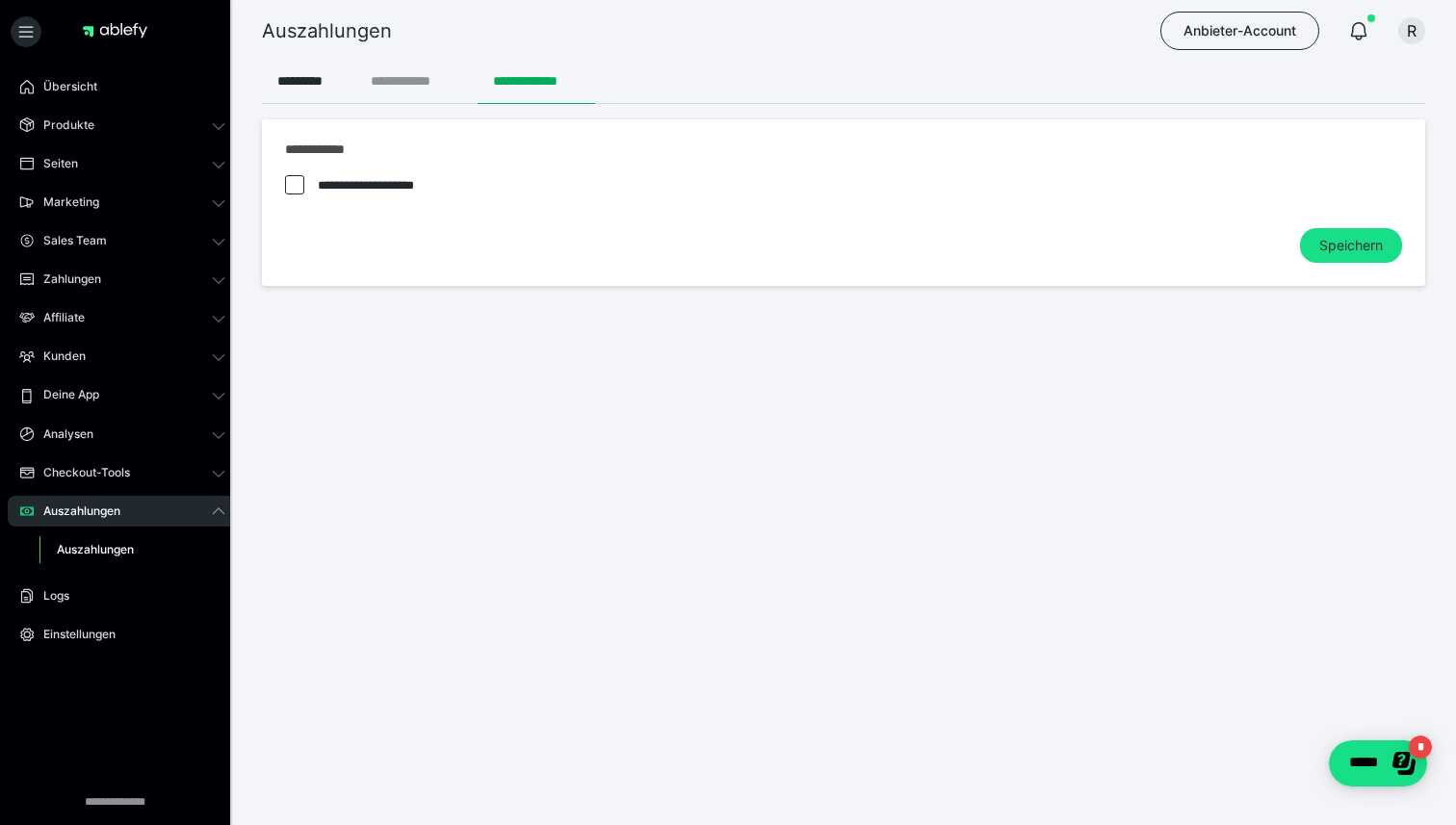 click on "**********" at bounding box center (416, 81) 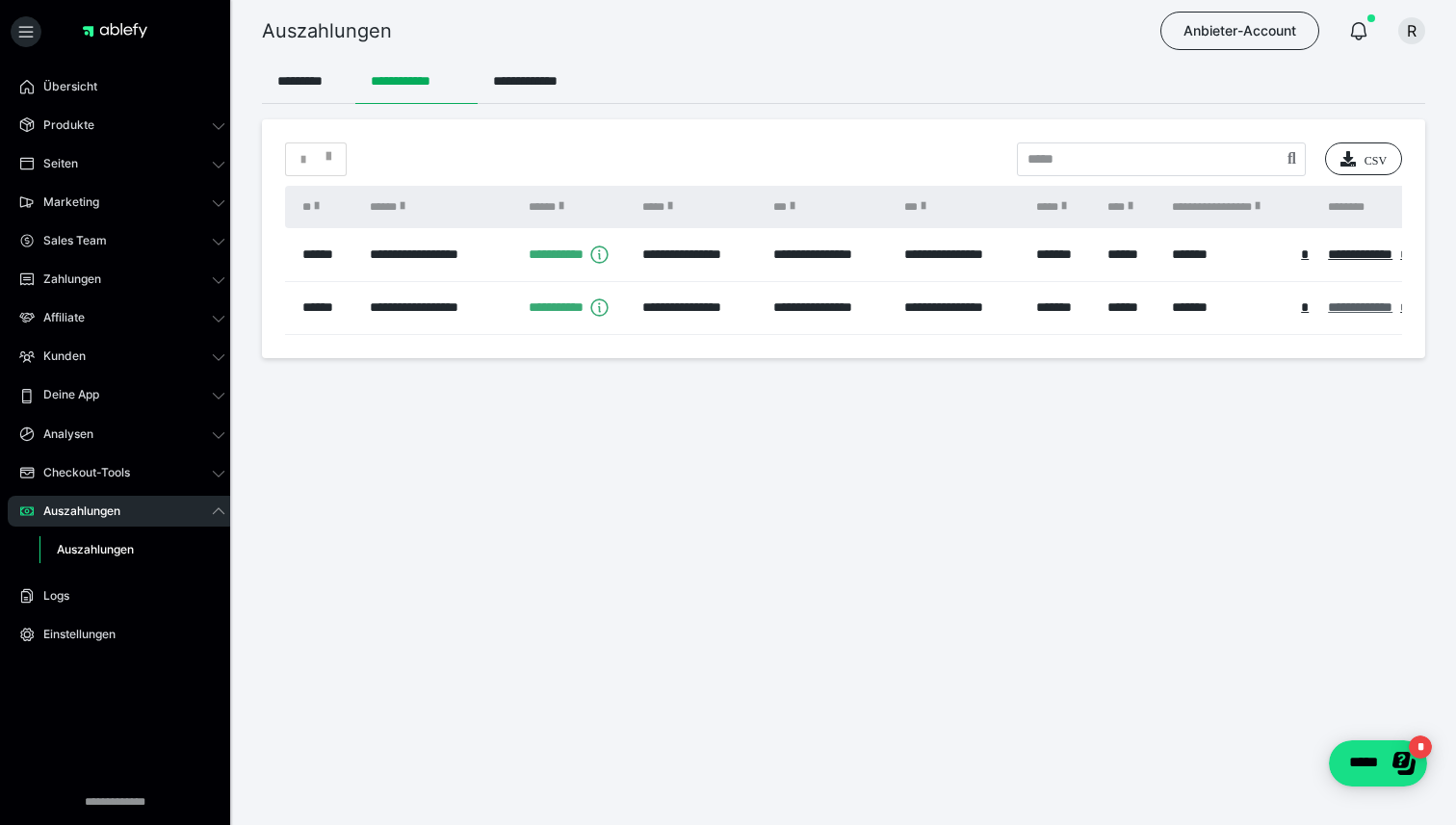 click on "**********" at bounding box center (1360, 307) 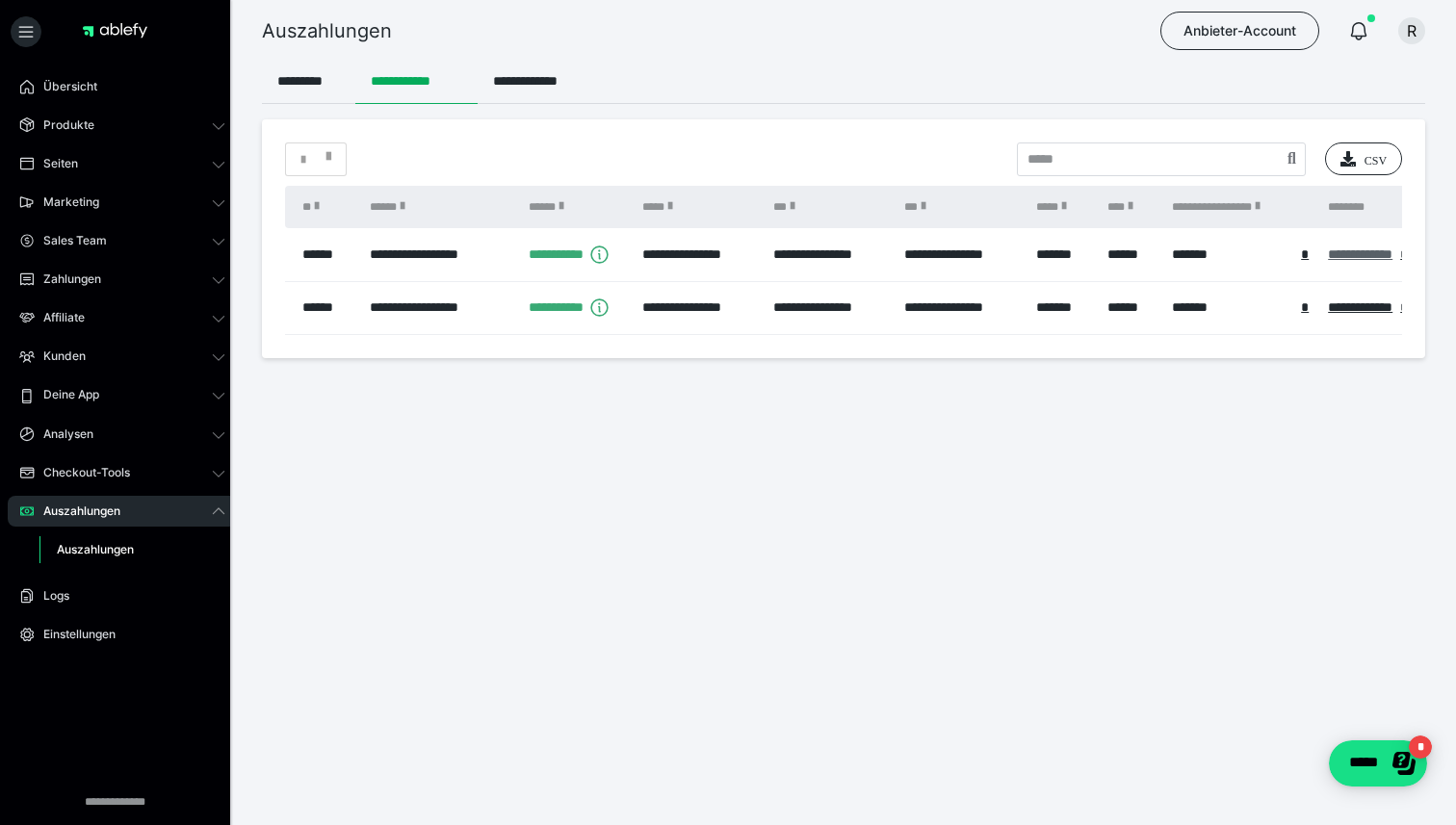 click on "**********" at bounding box center (1360, 254) 